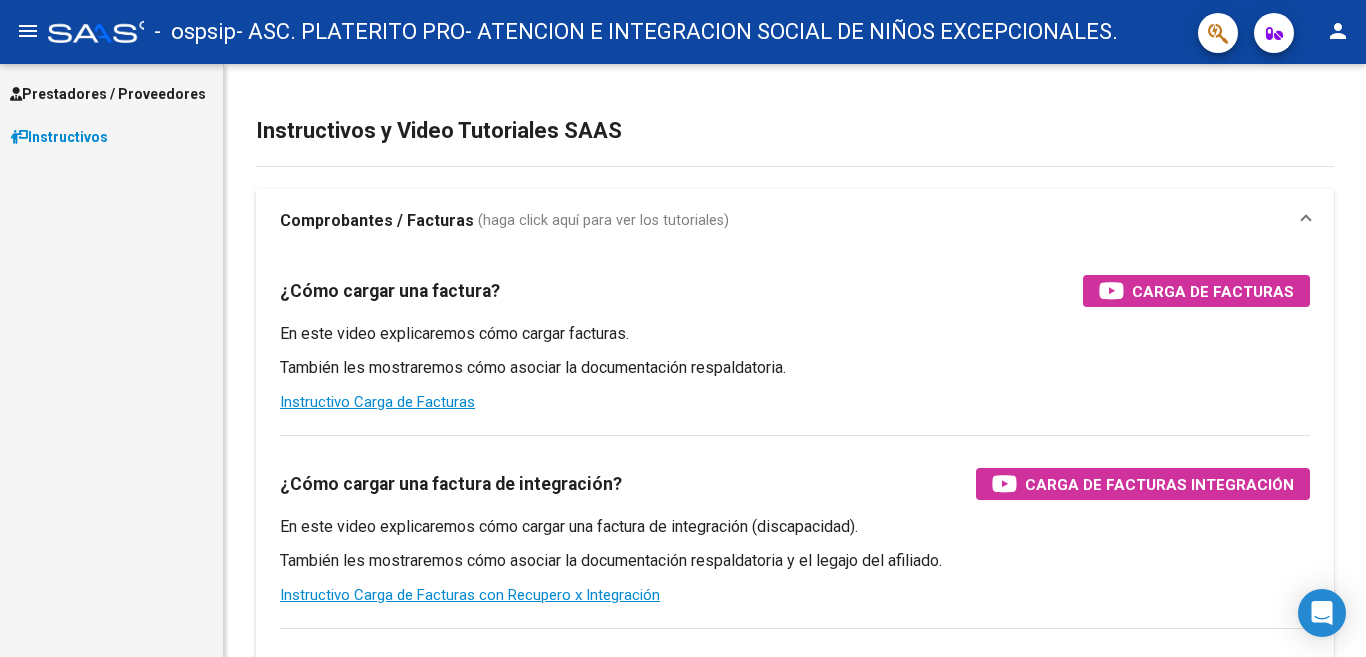 scroll, scrollTop: 0, scrollLeft: 0, axis: both 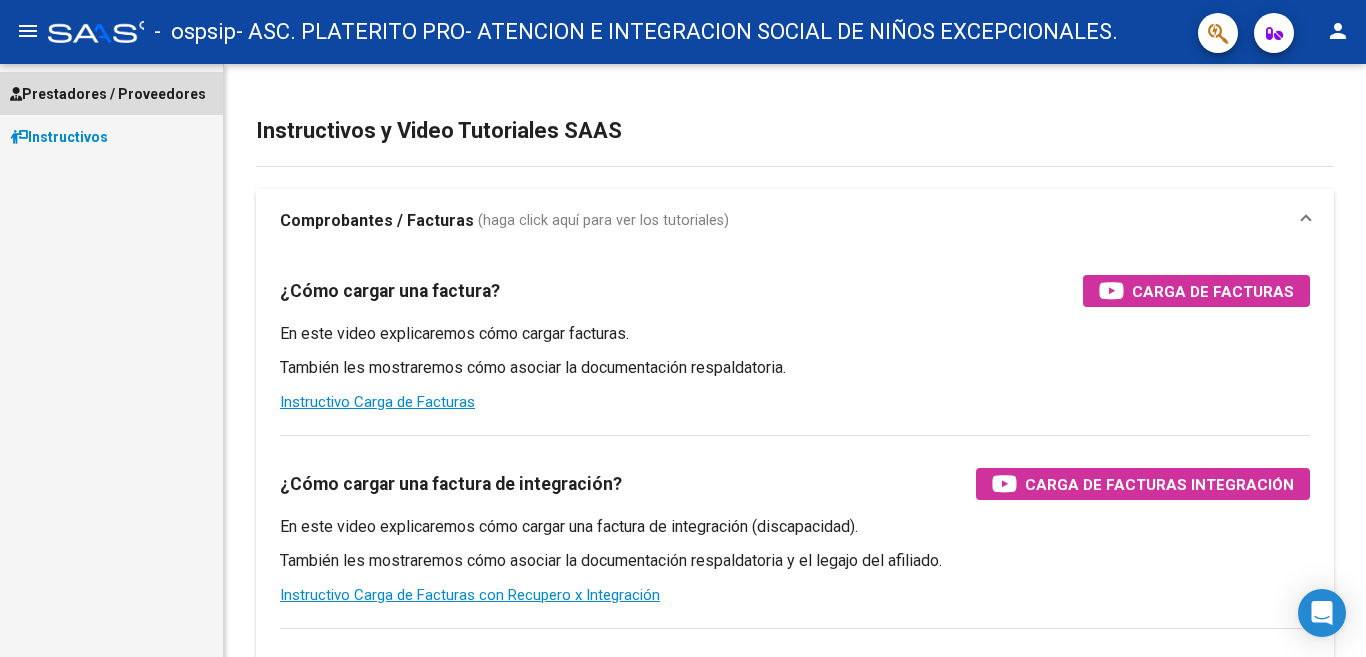 click on "Prestadores / Proveedores" at bounding box center [108, 94] 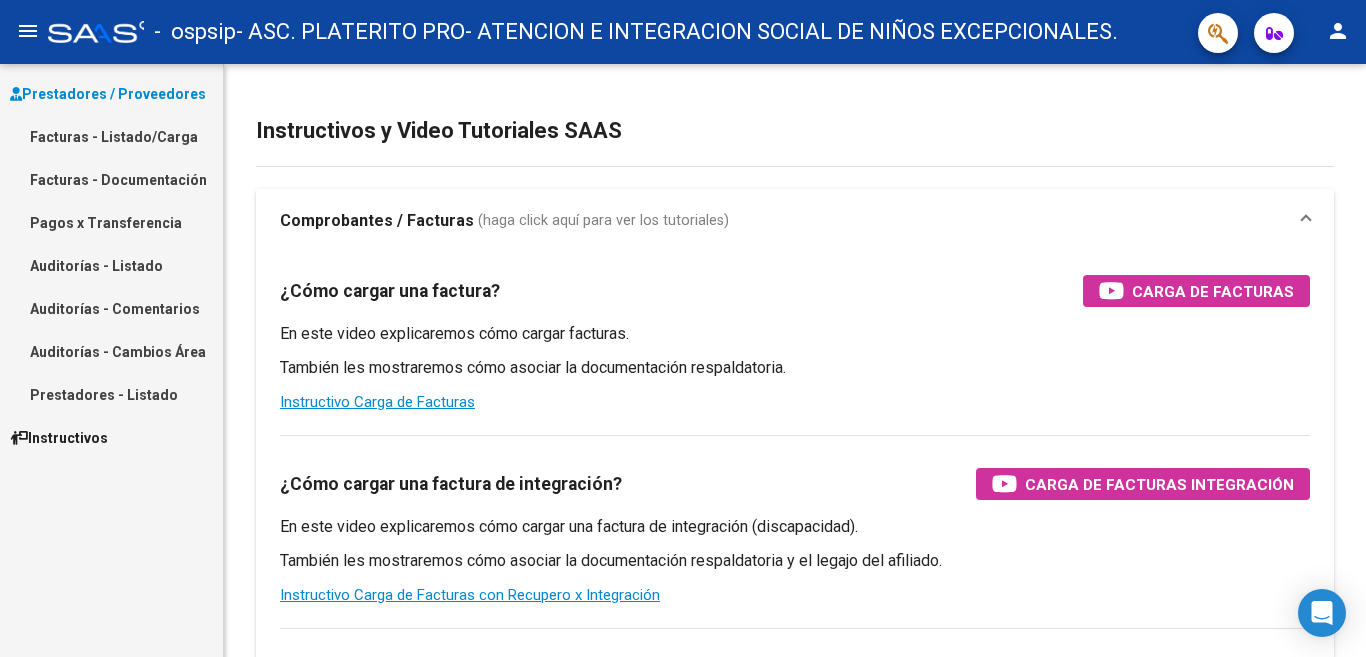 click on "Facturas - Documentación" at bounding box center (111, 179) 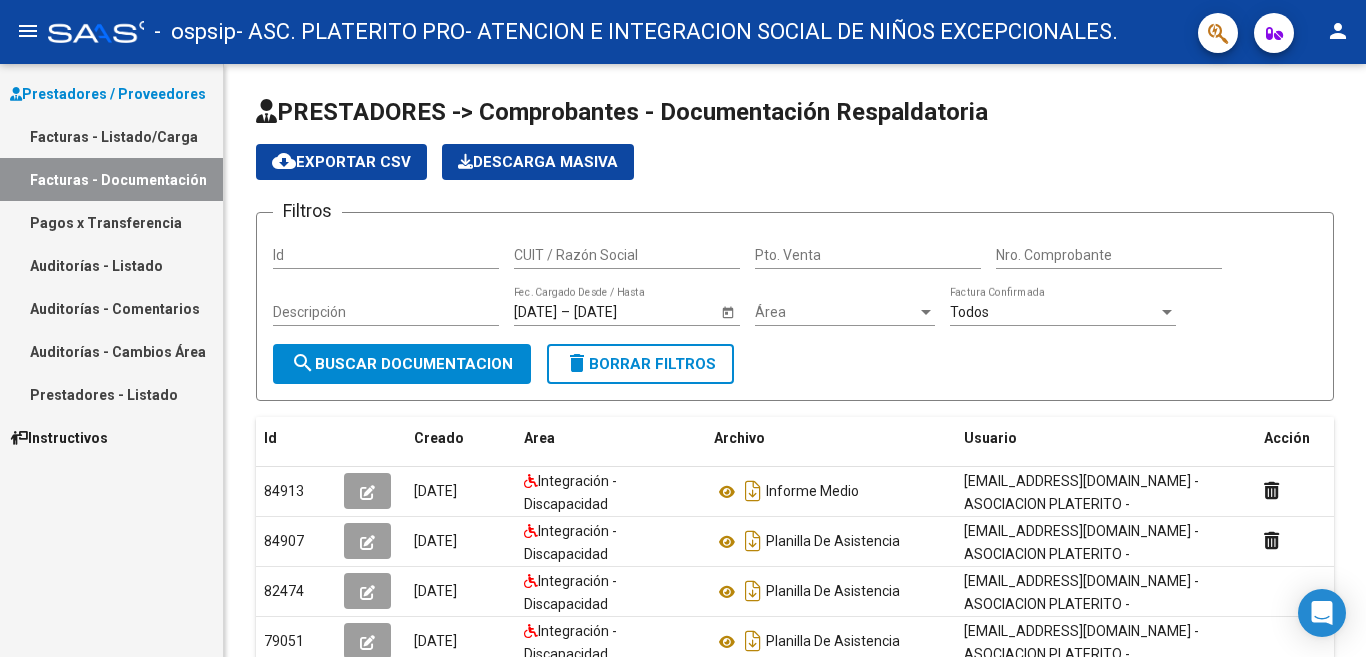 click on "Pagos x Transferencia" at bounding box center [111, 222] 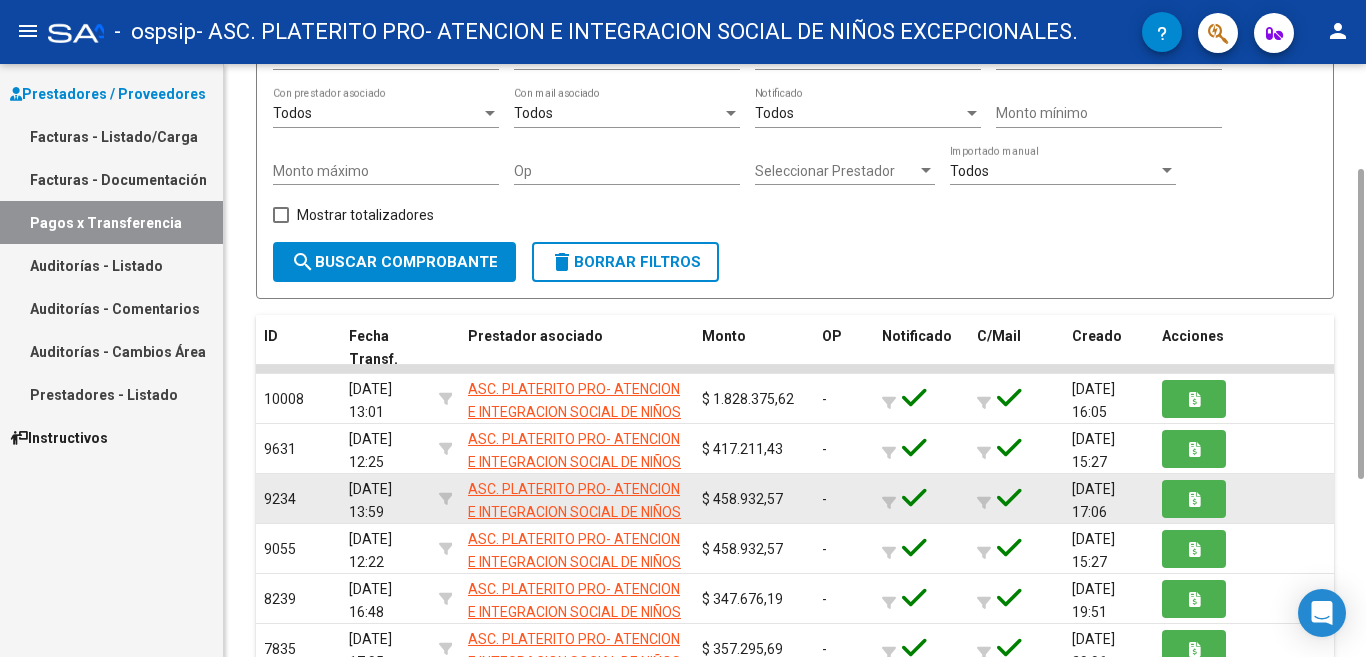 scroll, scrollTop: 400, scrollLeft: 0, axis: vertical 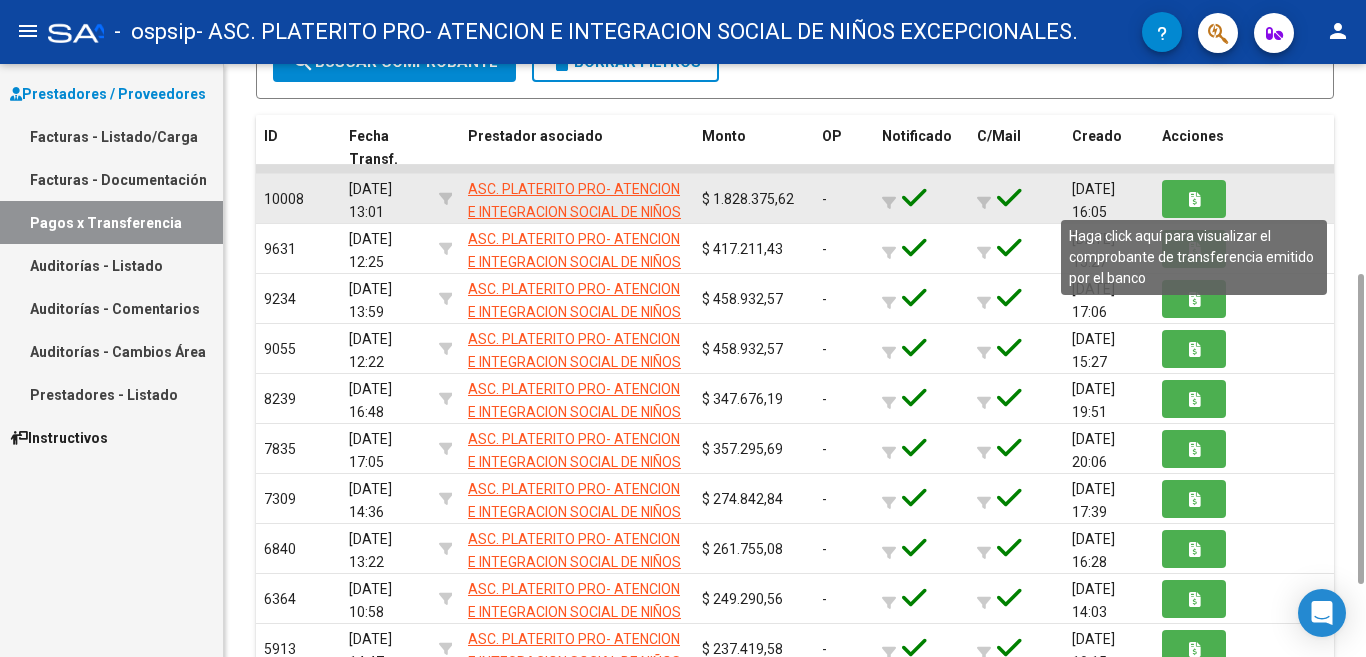 click 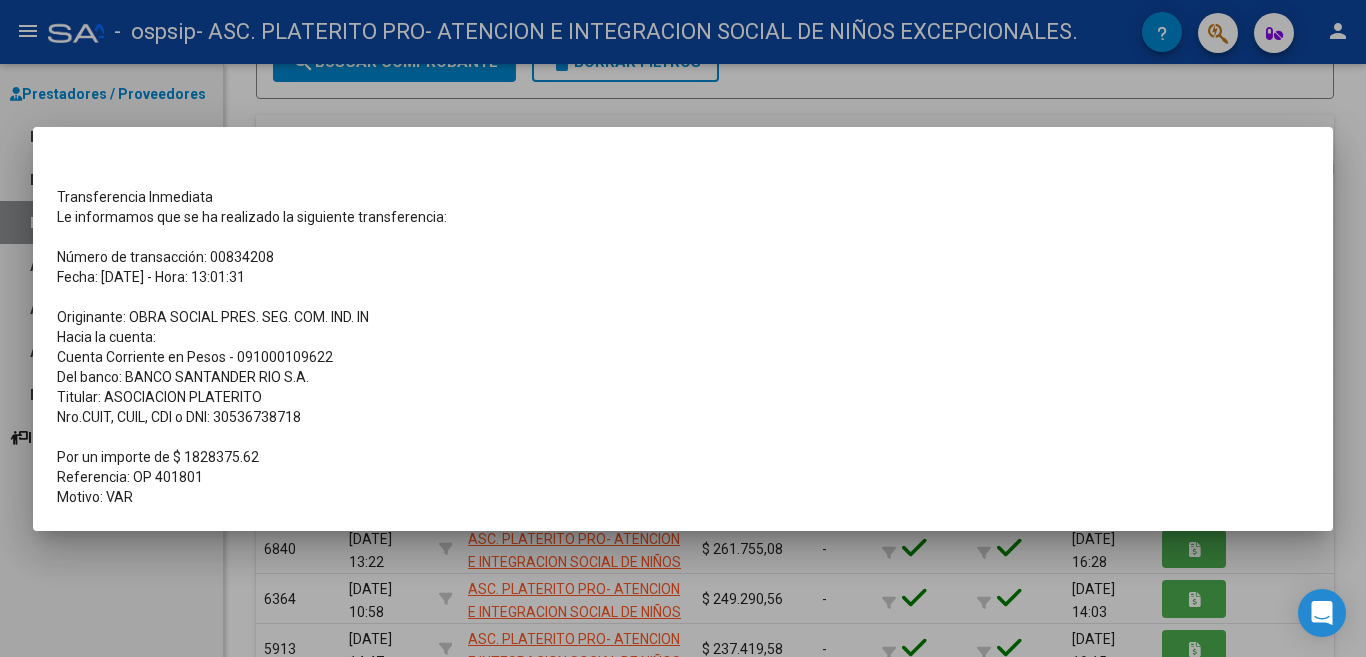 click at bounding box center (683, 328) 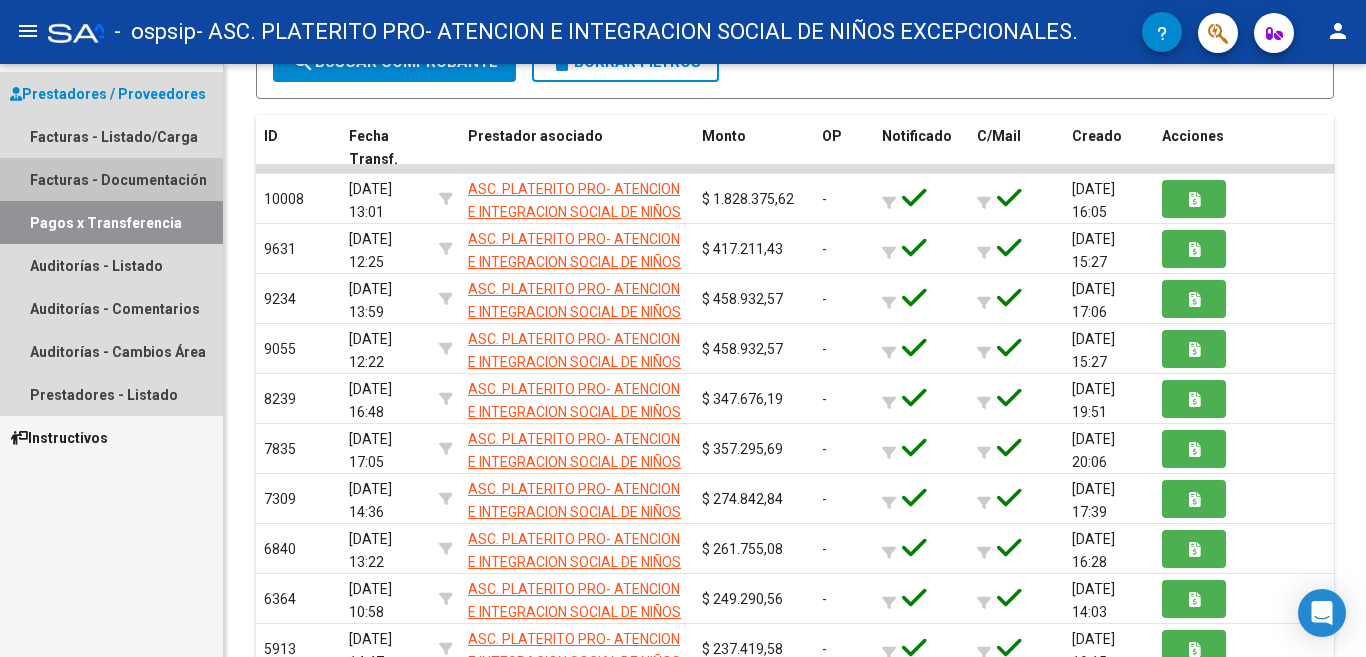click on "Facturas - Documentación" at bounding box center (111, 179) 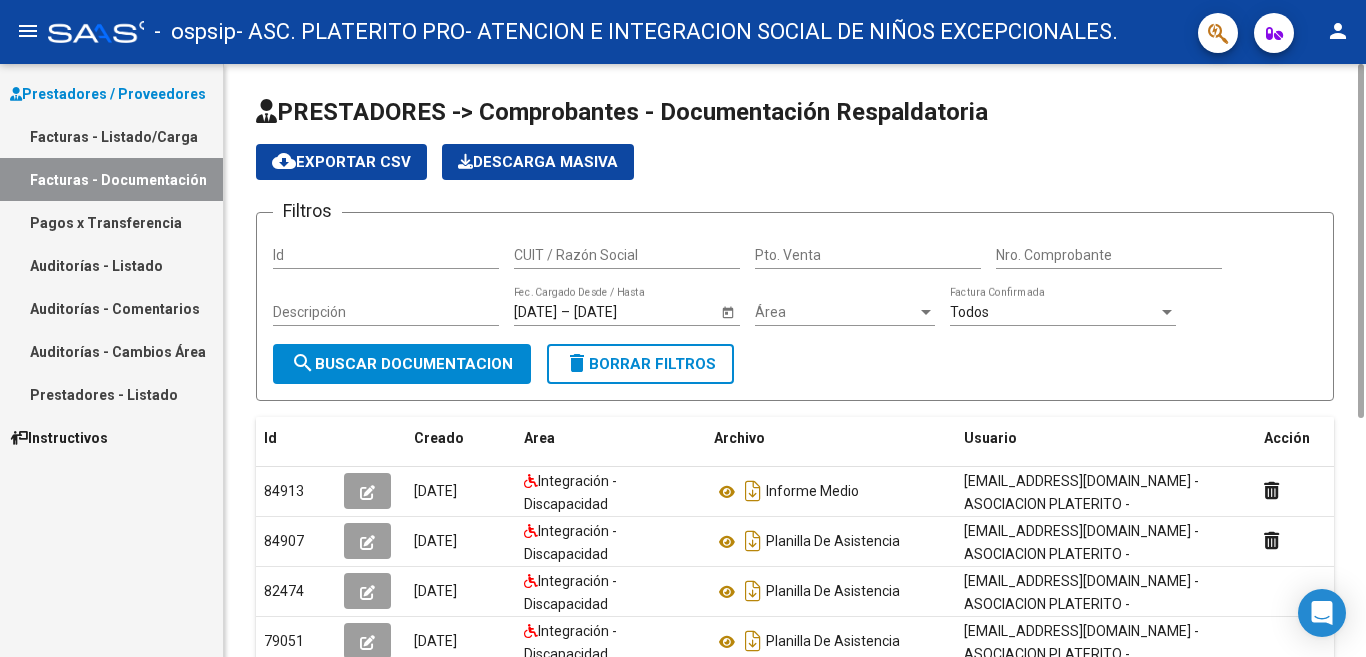 scroll, scrollTop: 398, scrollLeft: 0, axis: vertical 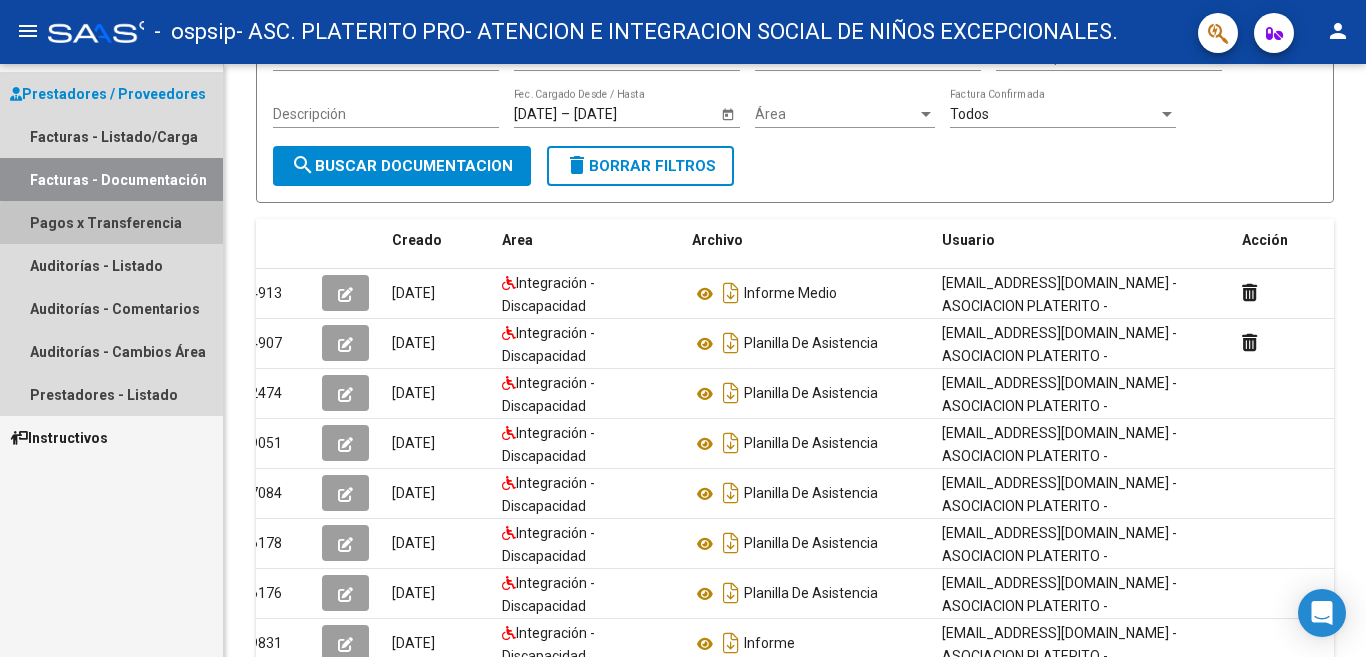 click on "Pagos x Transferencia" at bounding box center [111, 222] 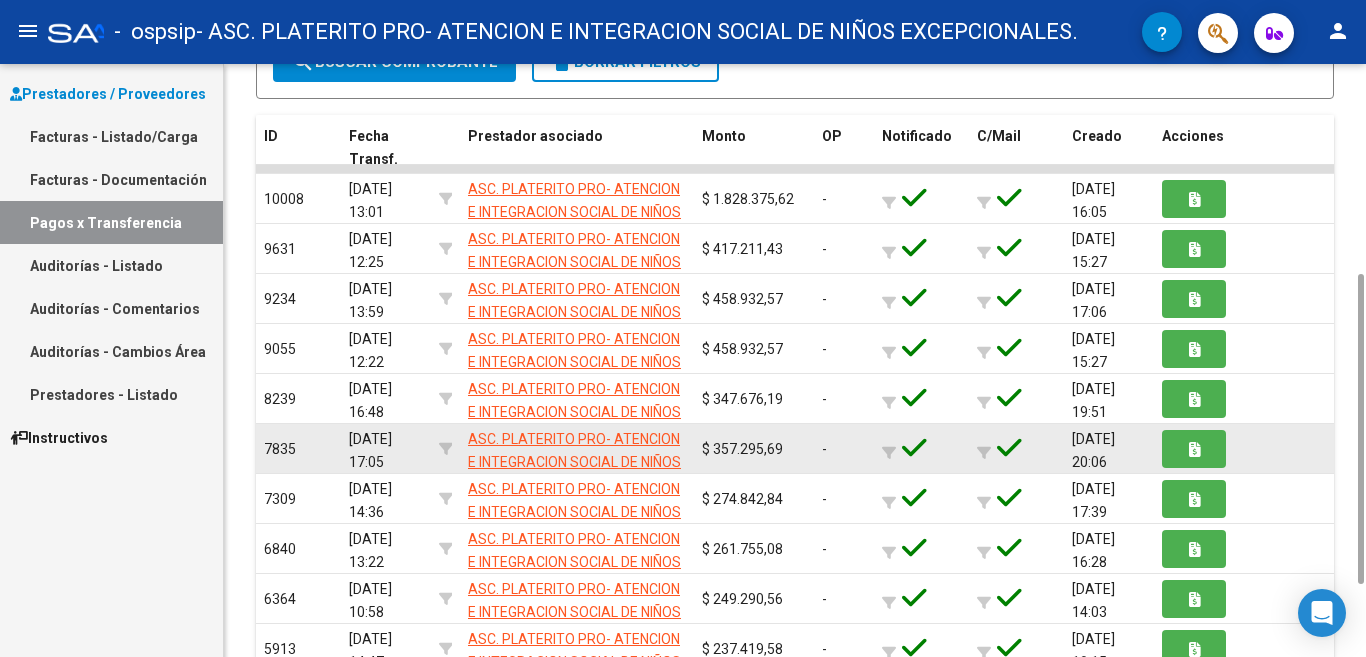 scroll, scrollTop: 538, scrollLeft: 0, axis: vertical 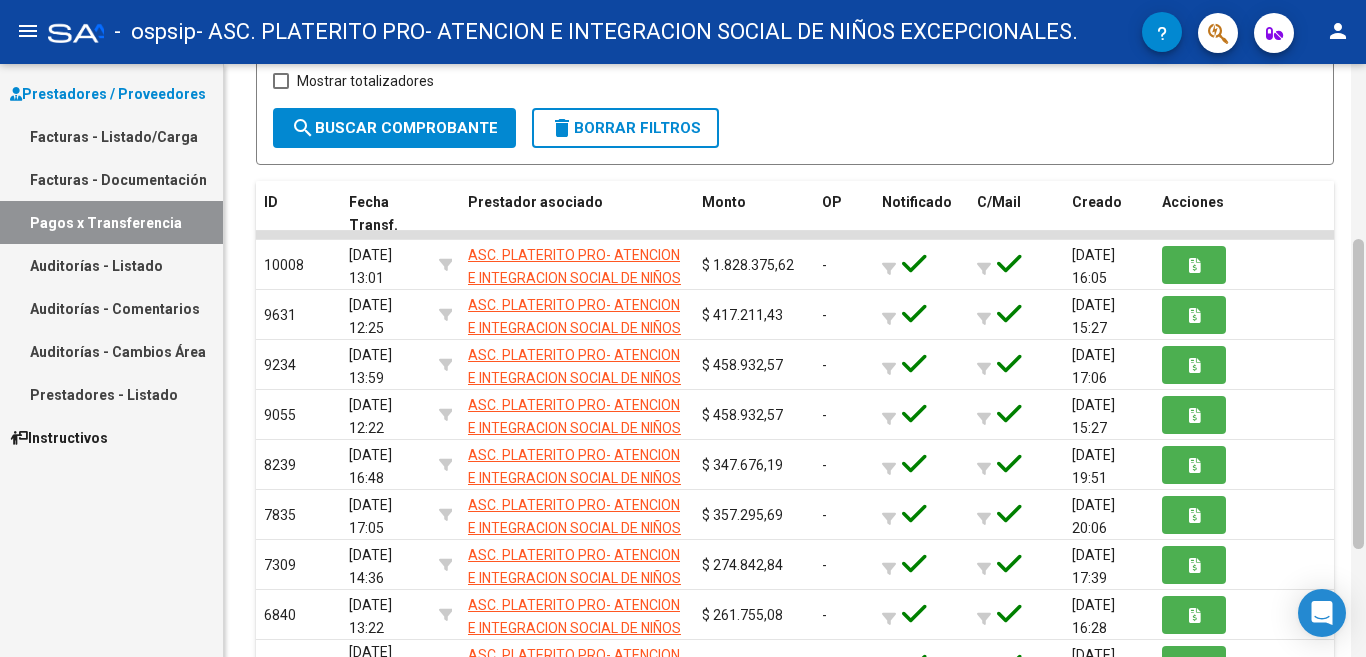 drag, startPoint x: 1359, startPoint y: 397, endPoint x: 1361, endPoint y: 290, distance: 107.01869 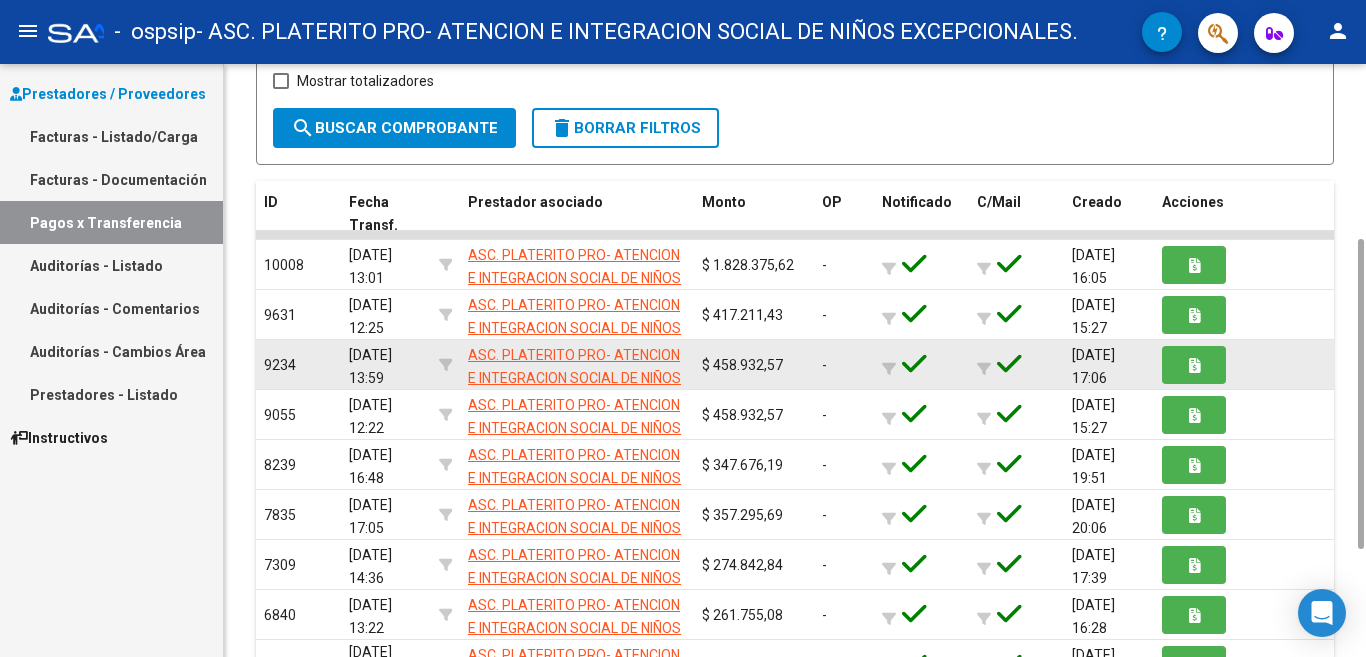 scroll, scrollTop: 534, scrollLeft: 0, axis: vertical 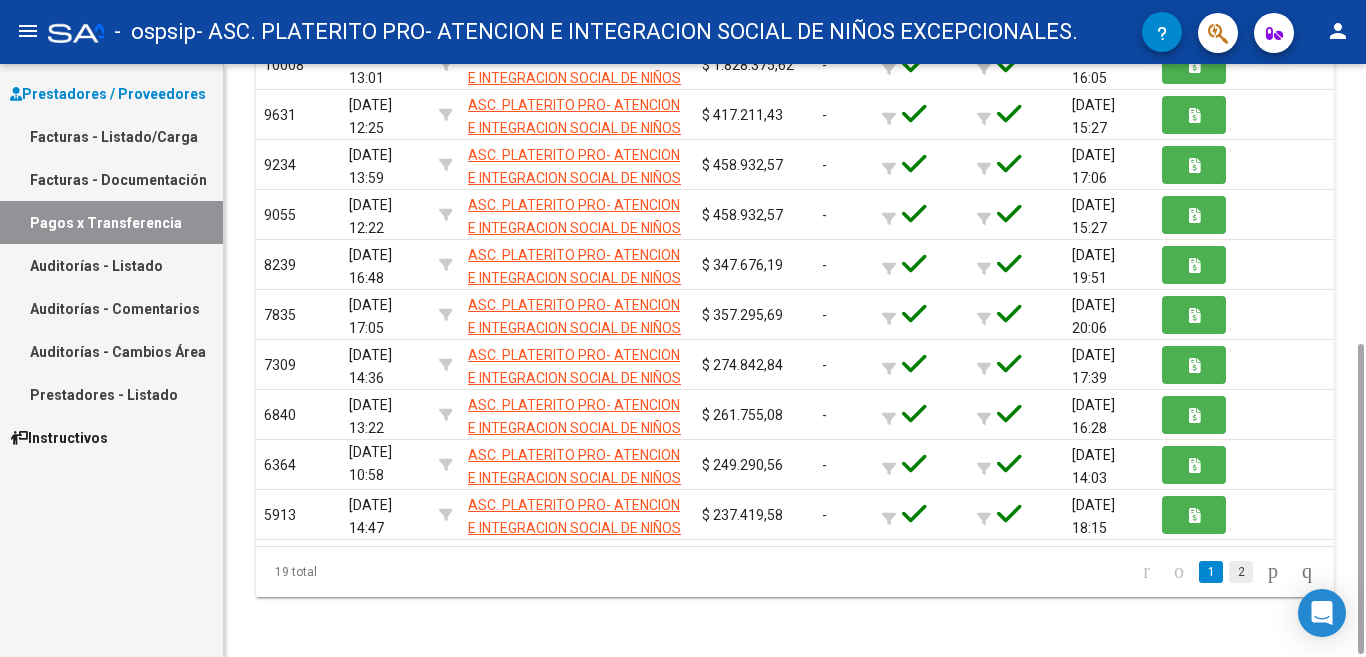 click on "2" 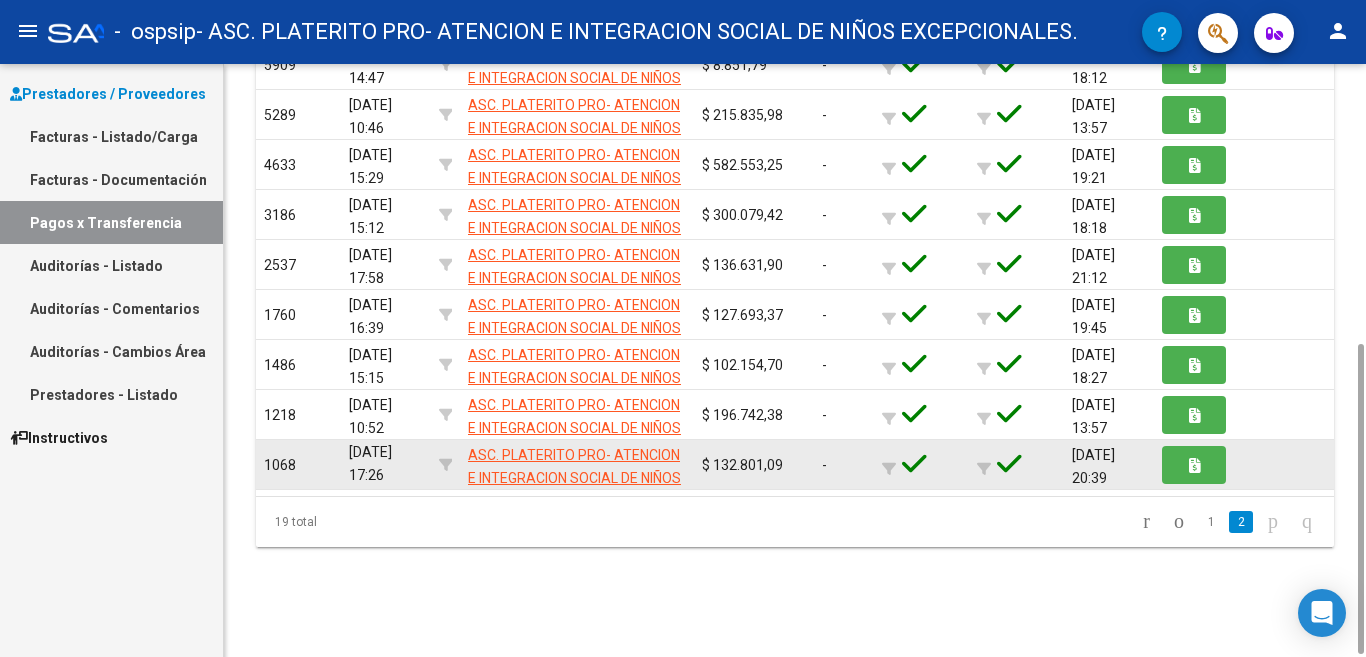 scroll, scrollTop: 0, scrollLeft: 0, axis: both 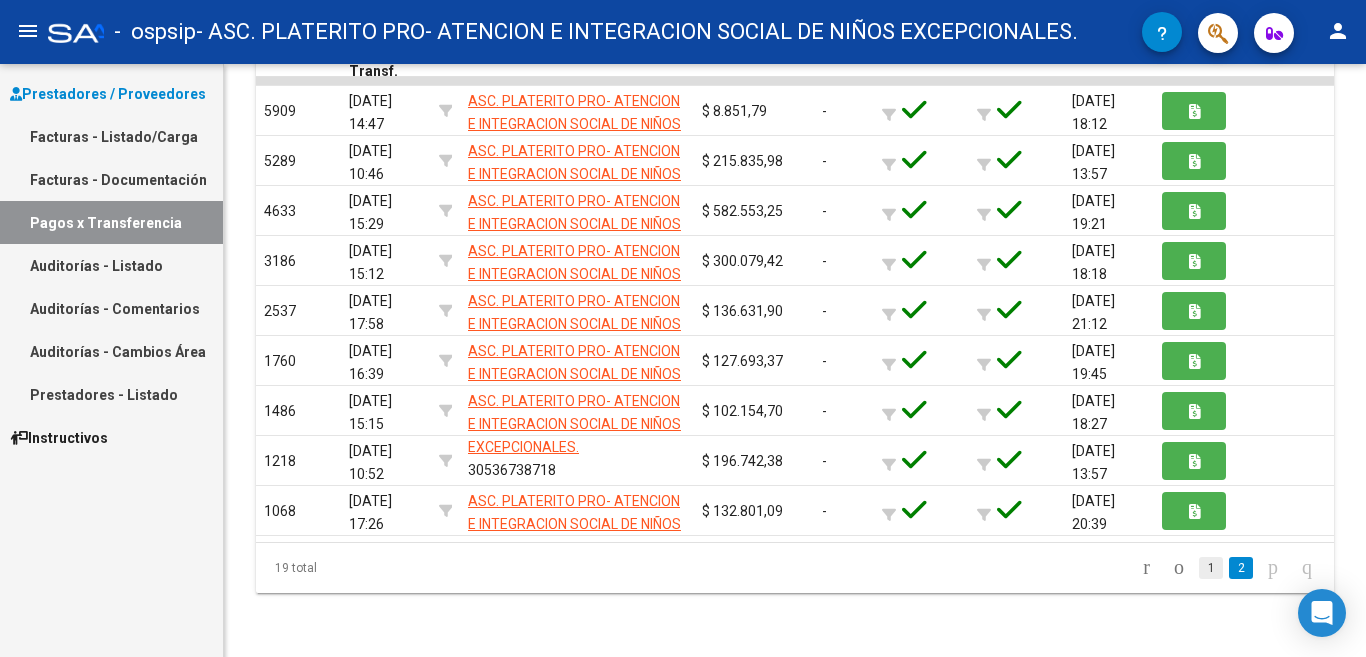click on "1" 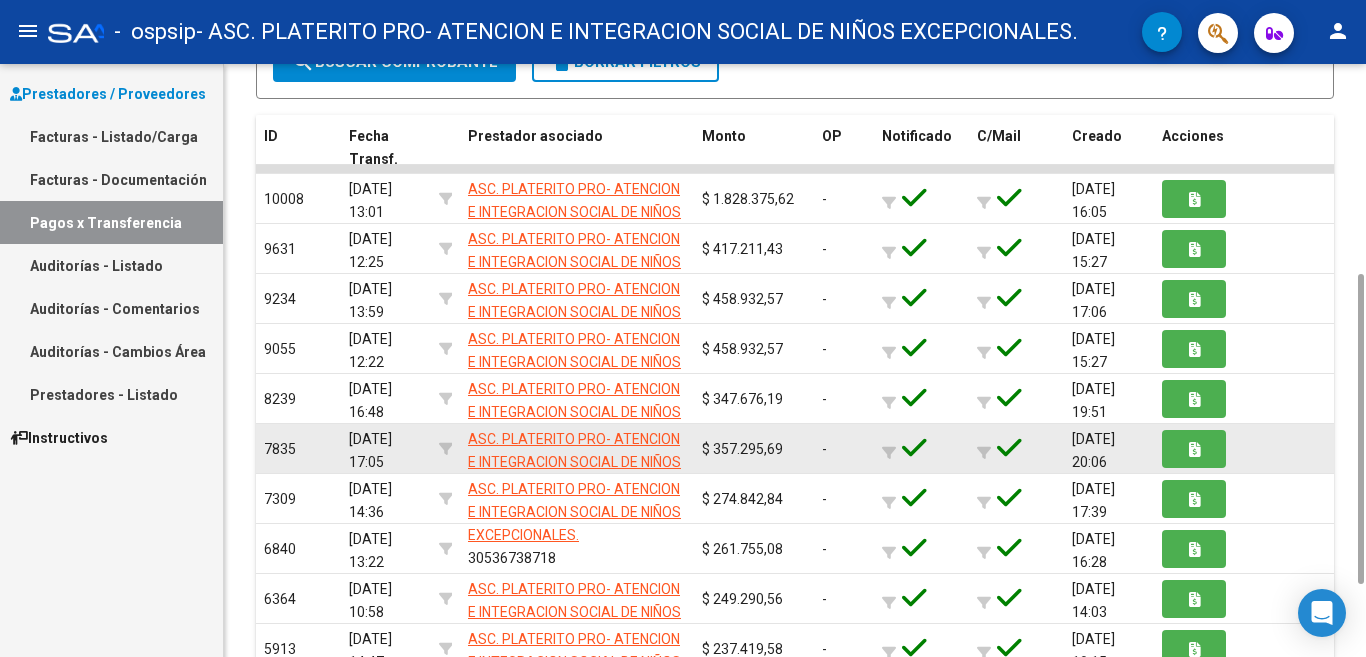 scroll, scrollTop: 538, scrollLeft: 0, axis: vertical 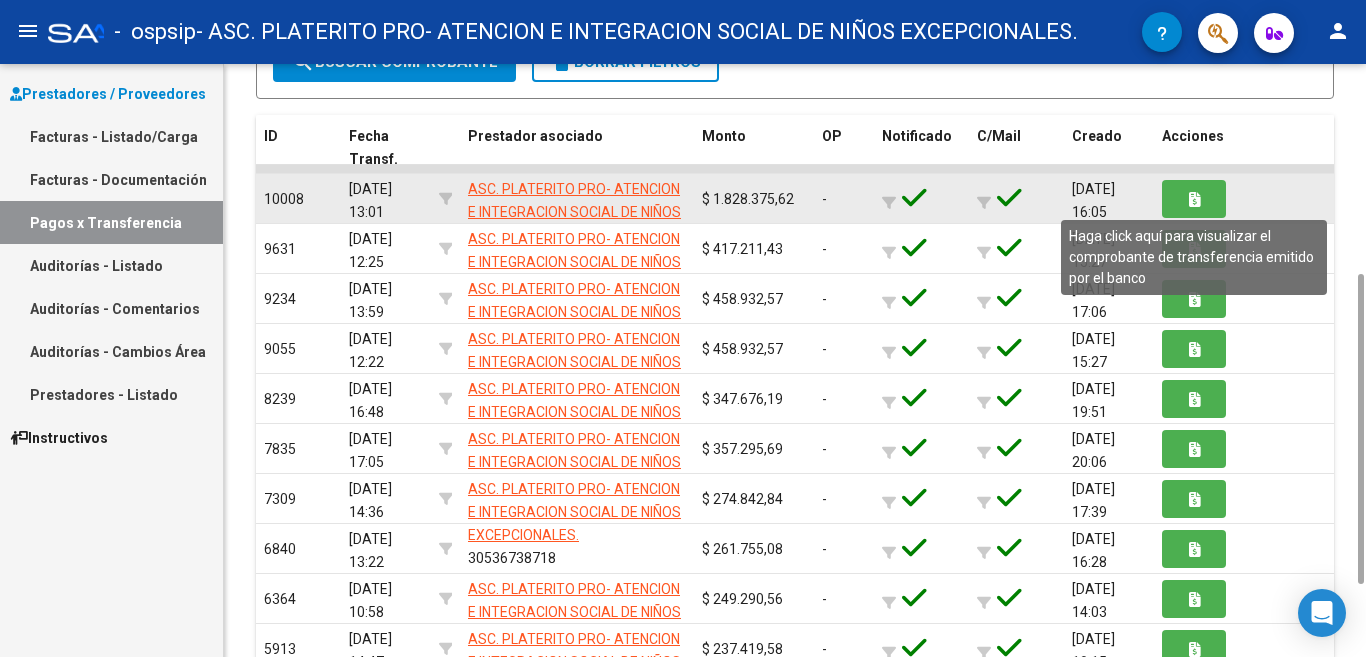 click 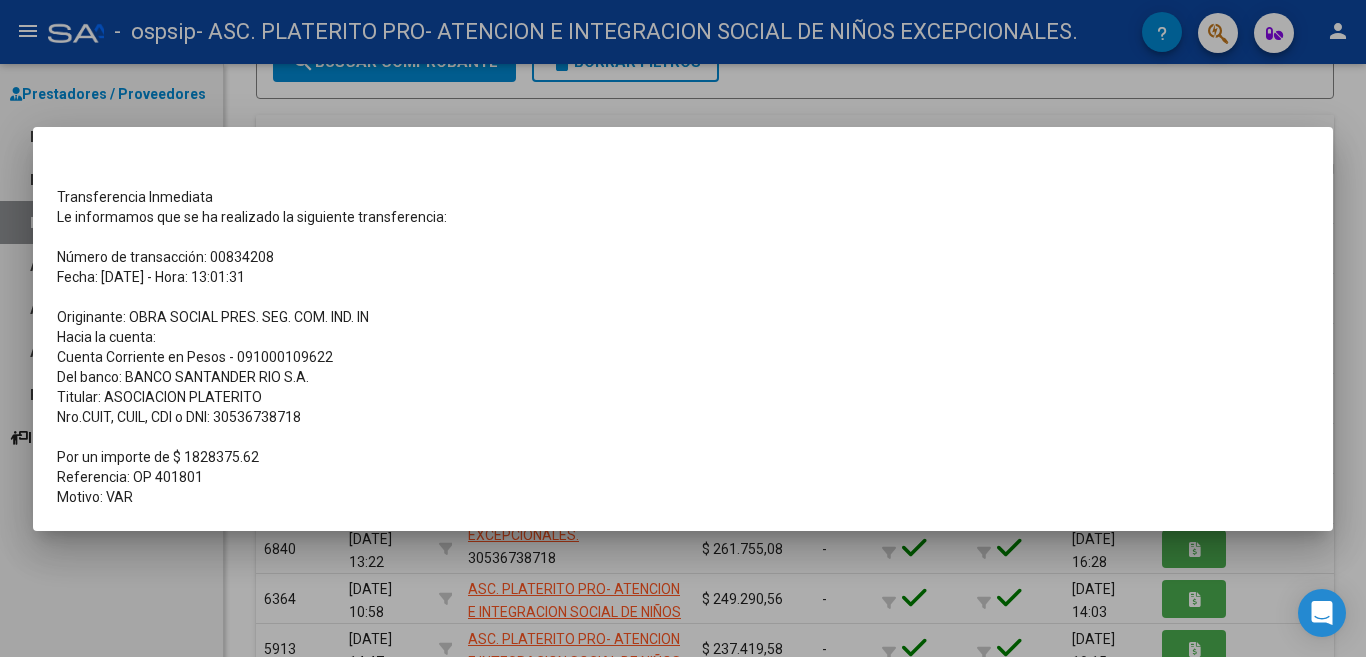 drag, startPoint x: 103, startPoint y: 275, endPoint x: 182, endPoint y: 275, distance: 79 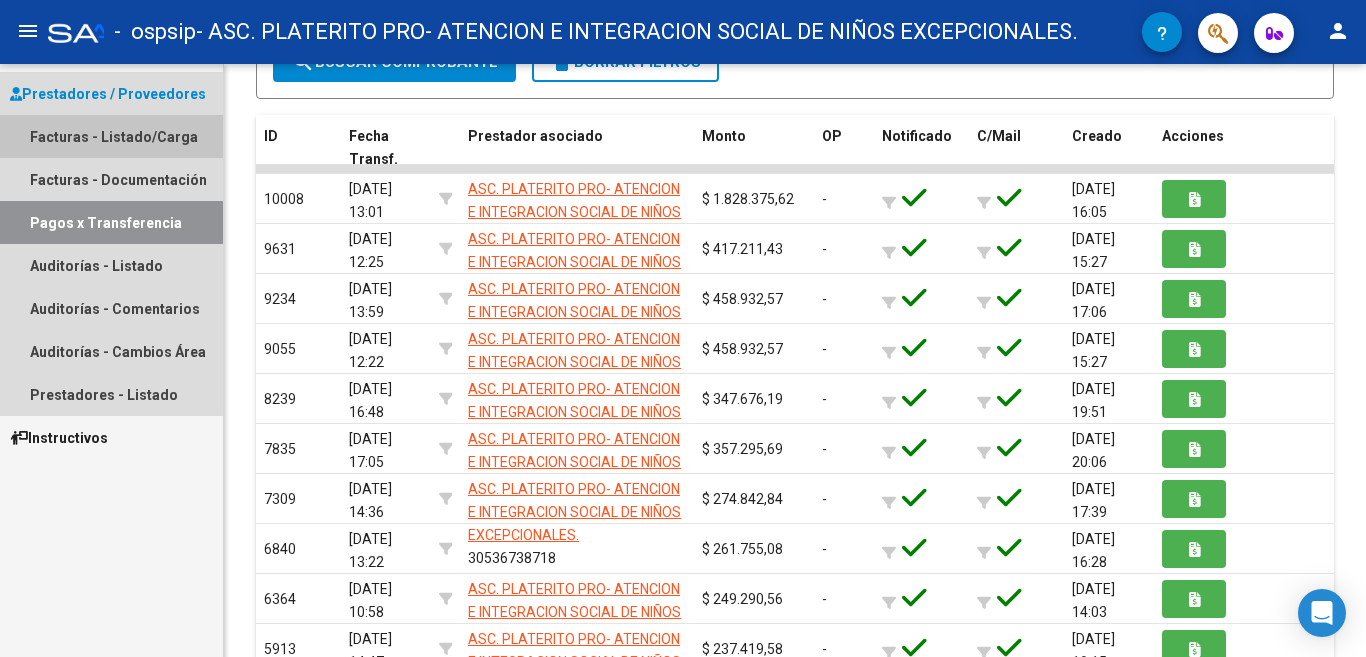click on "Facturas - Listado/Carga" at bounding box center (111, 136) 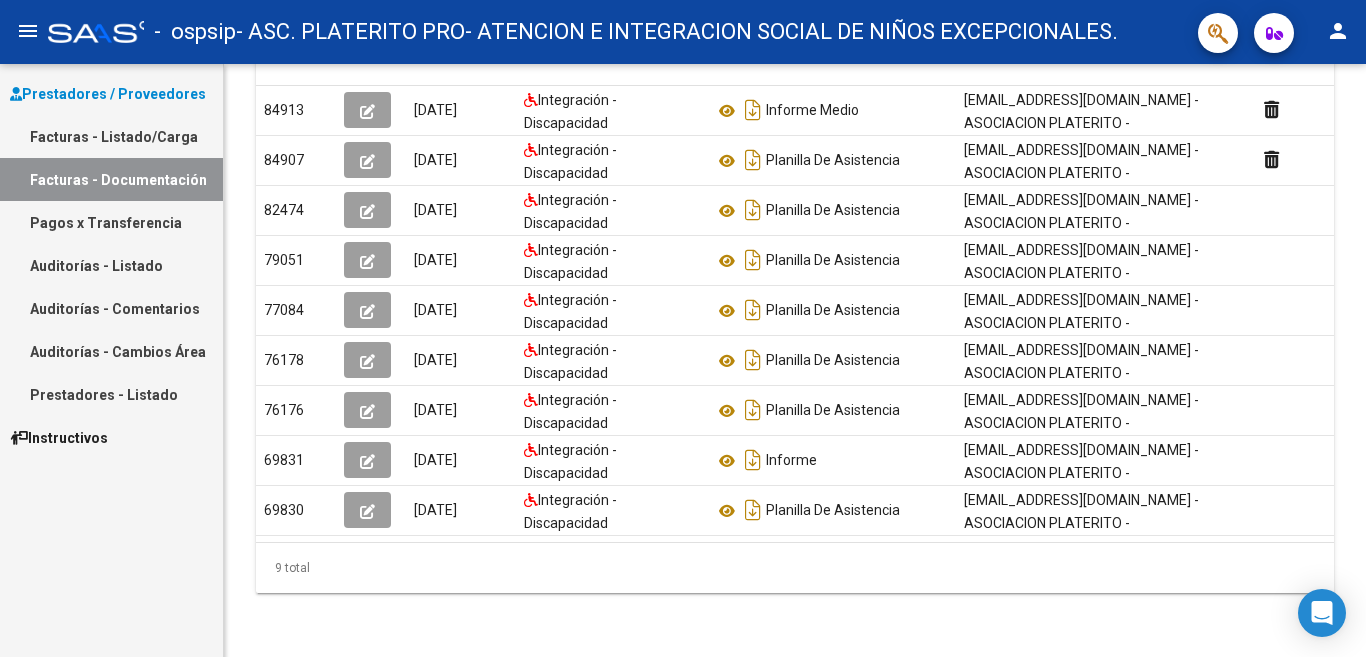 scroll, scrollTop: 0, scrollLeft: 0, axis: both 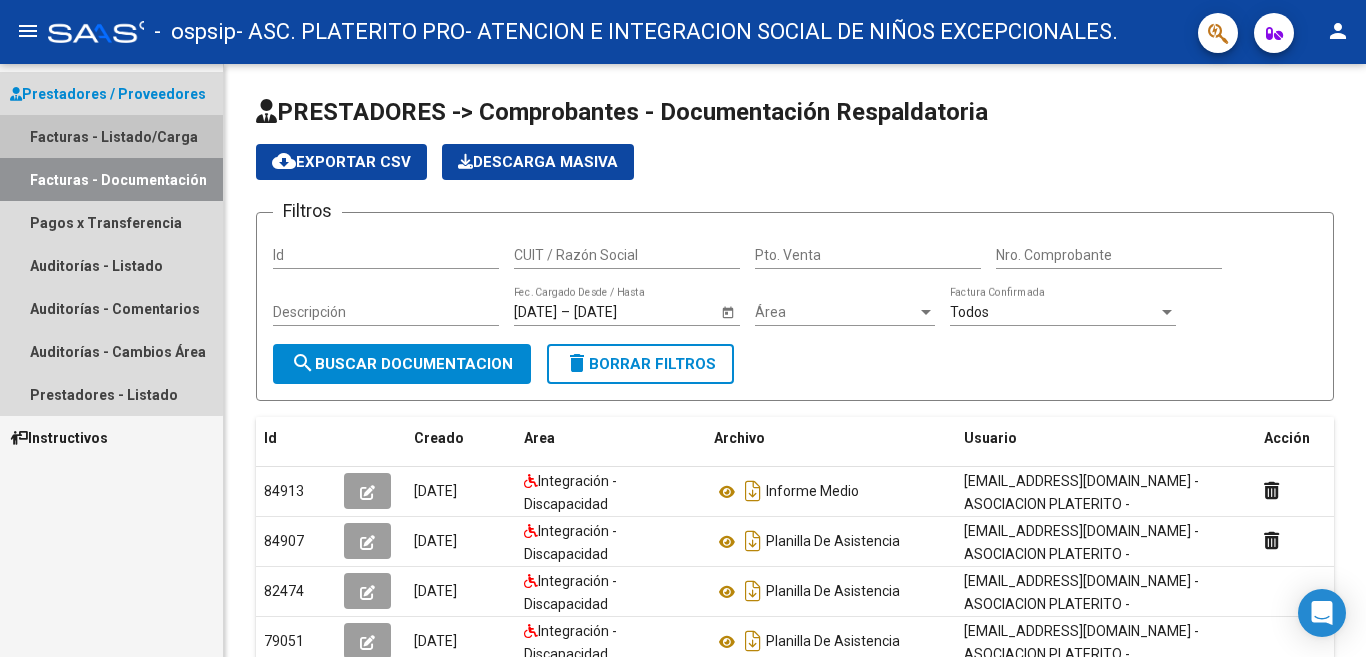 click on "Facturas - Listado/Carga" at bounding box center (111, 136) 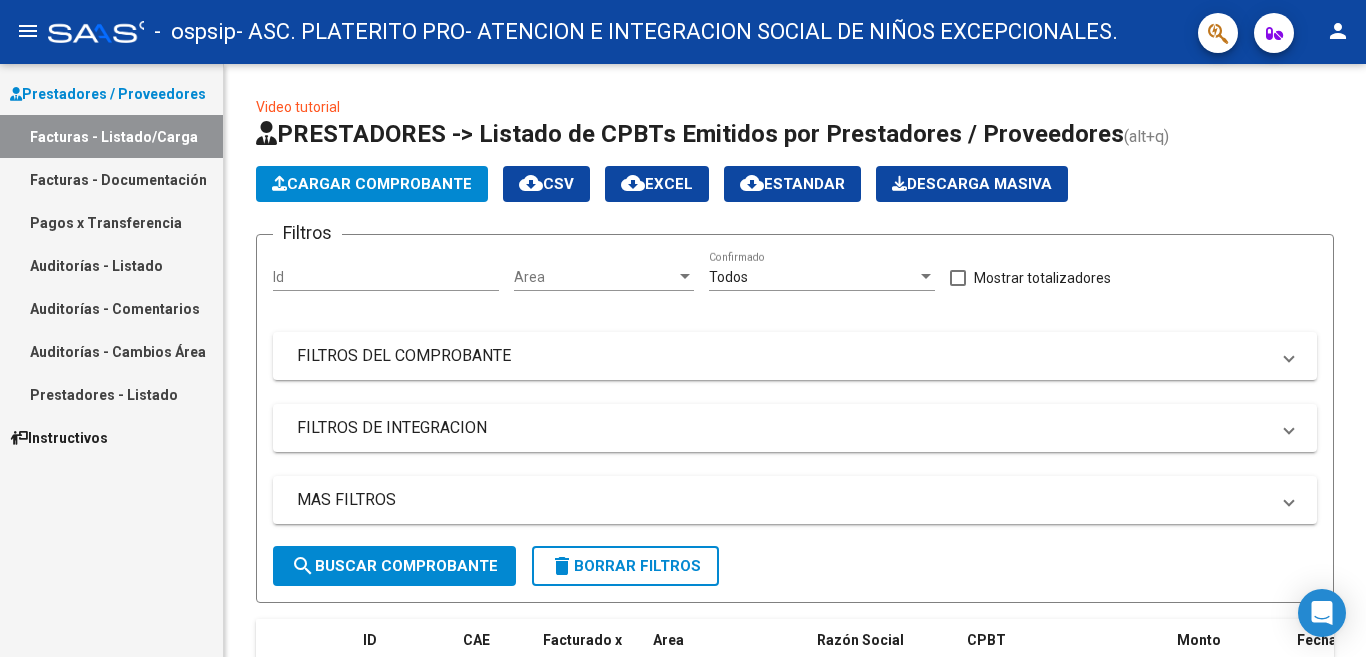 scroll, scrollTop: 673, scrollLeft: 0, axis: vertical 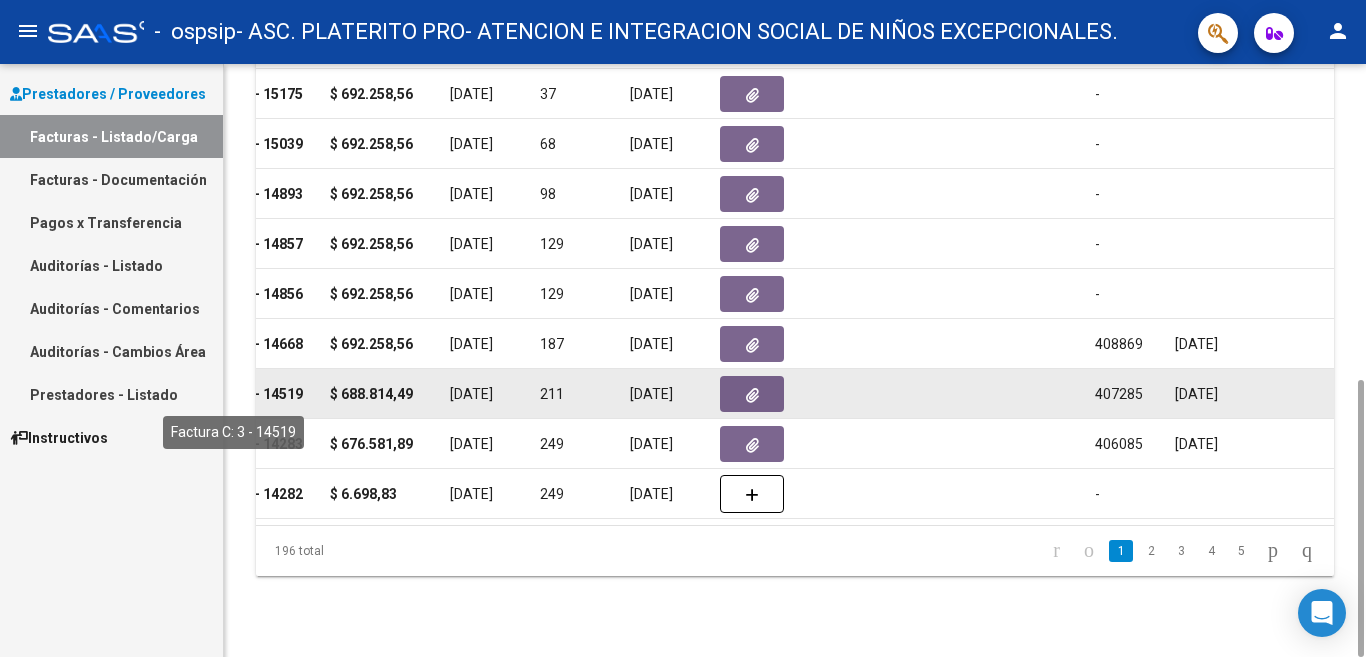 drag, startPoint x: 306, startPoint y: 397, endPoint x: 267, endPoint y: 394, distance: 39.115215 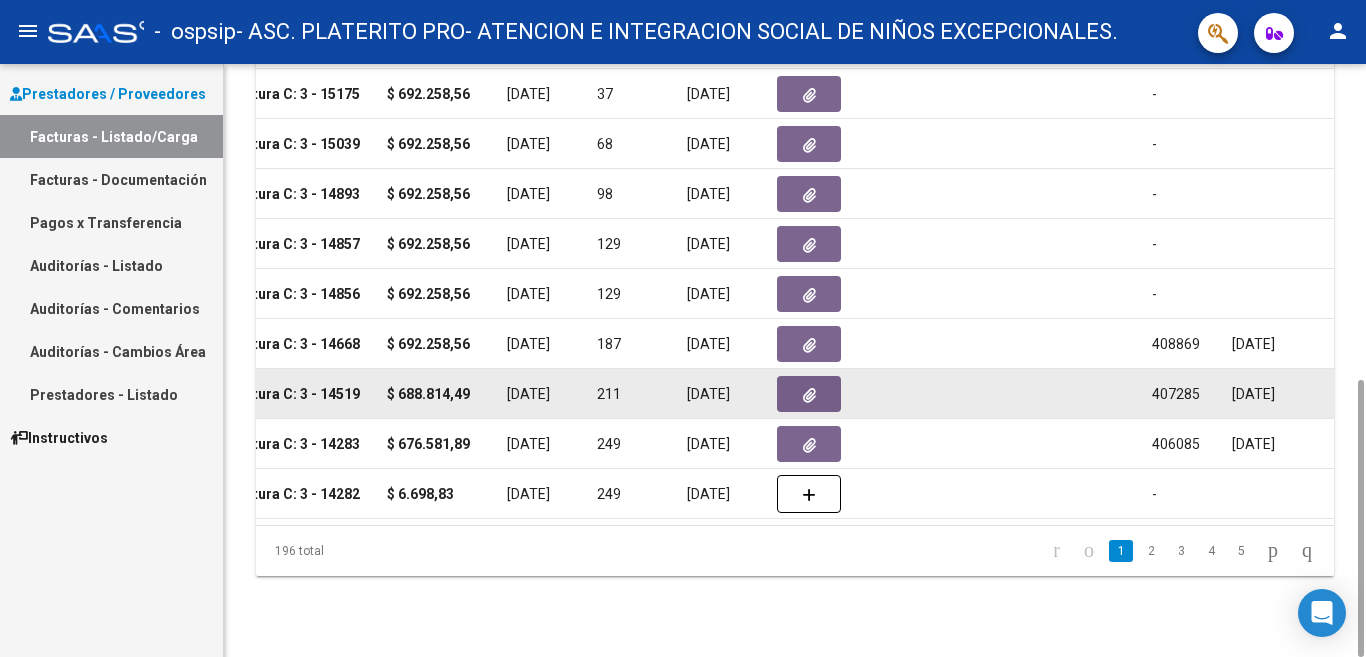 scroll, scrollTop: 0, scrollLeft: 760, axis: horizontal 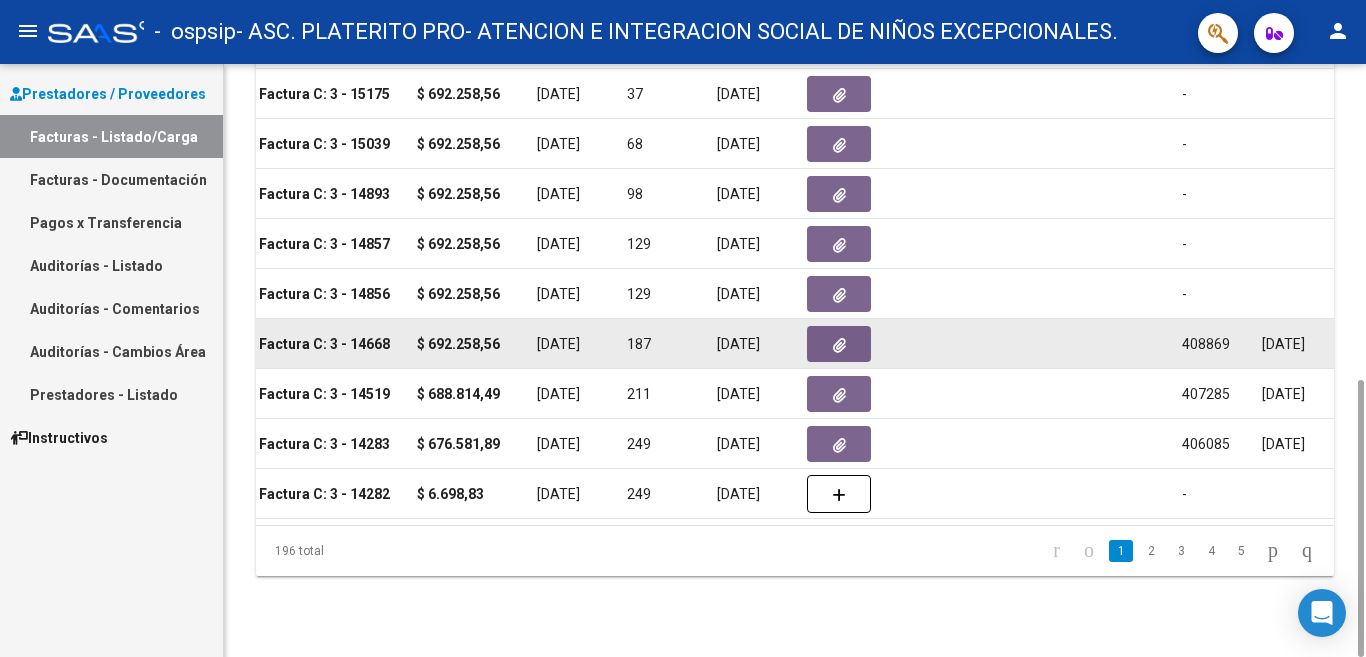 click on "[DATE]" 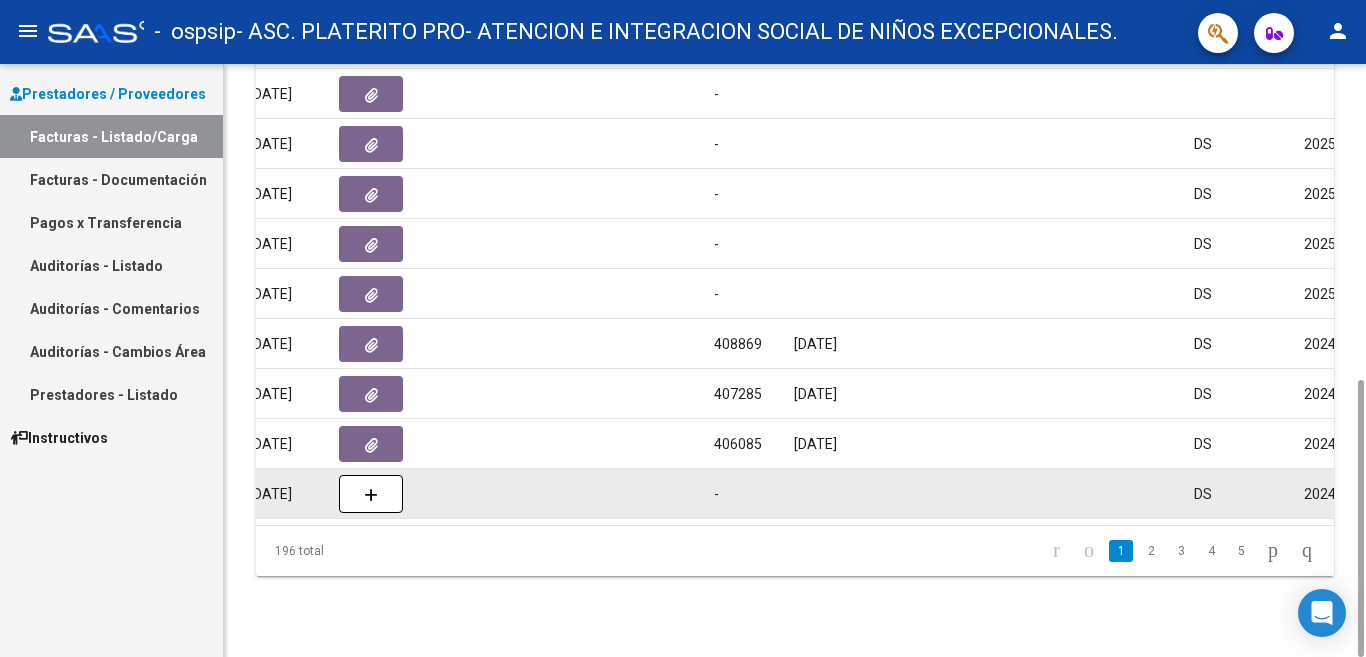 scroll, scrollTop: 0, scrollLeft: 1232, axis: horizontal 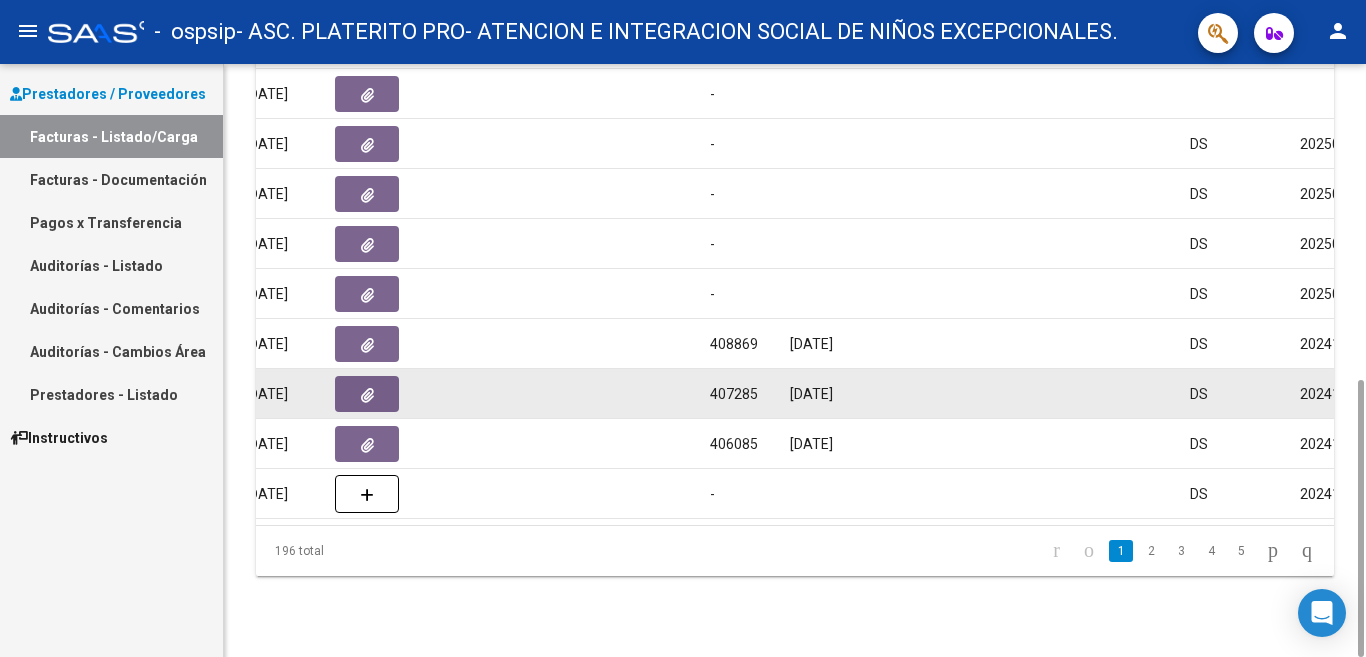 click on "[DATE]" 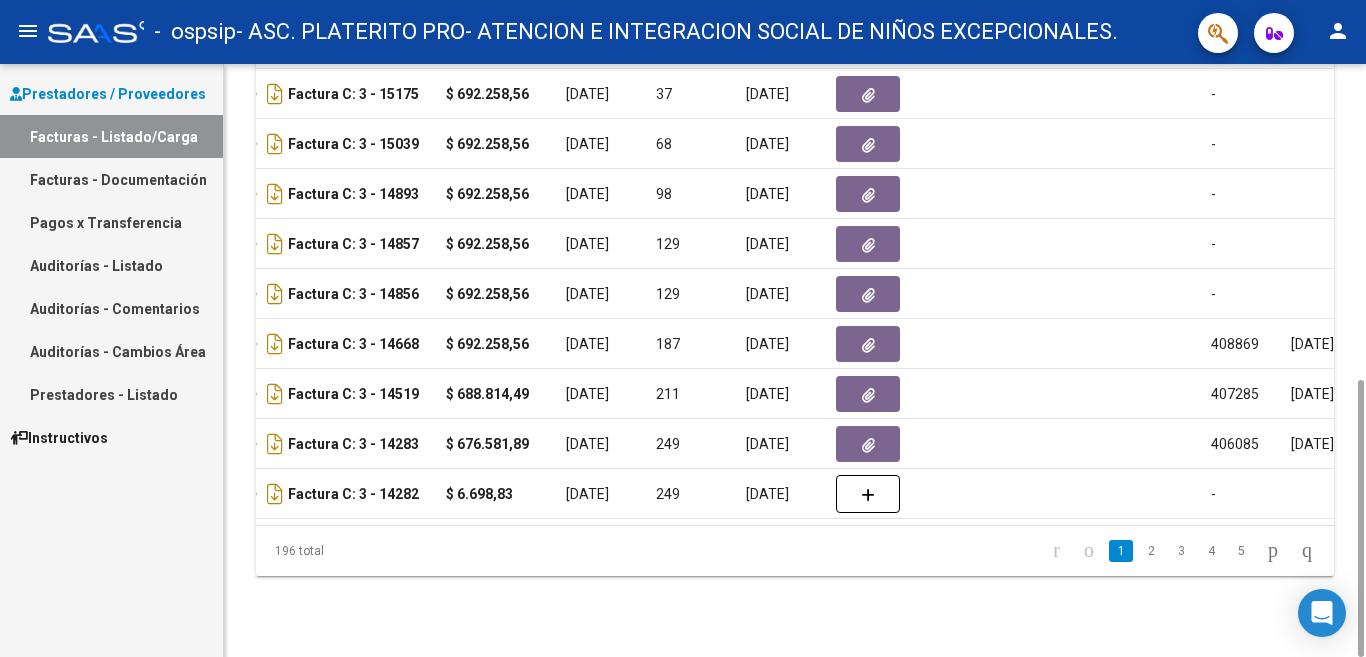 scroll, scrollTop: 0, scrollLeft: 674, axis: horizontal 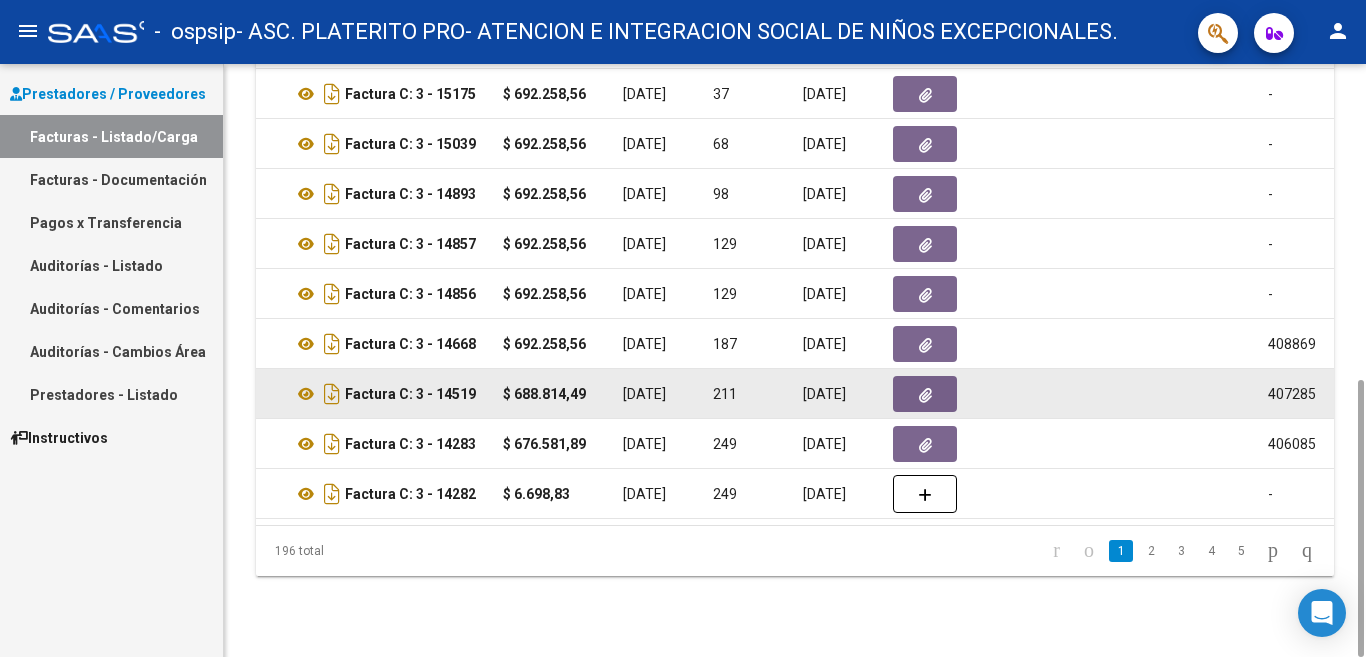 drag, startPoint x: 588, startPoint y: 391, endPoint x: 509, endPoint y: 402, distance: 79.762146 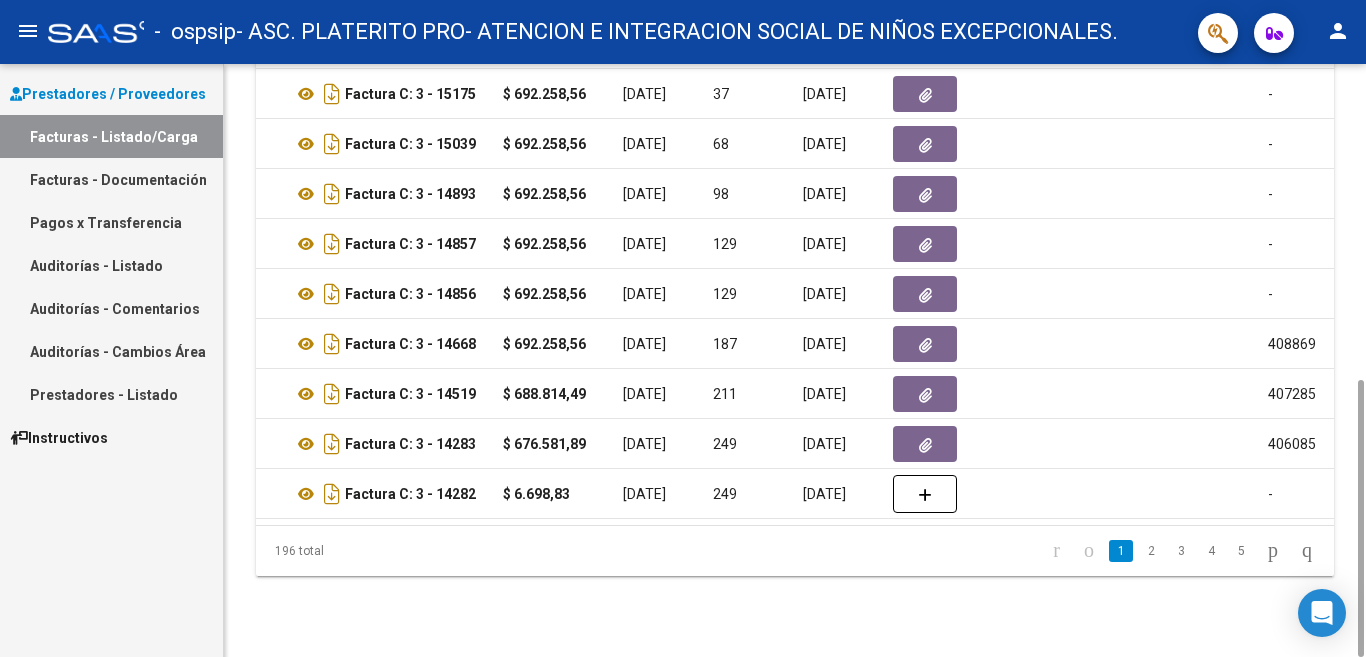 scroll, scrollTop: 0, scrollLeft: 783, axis: horizontal 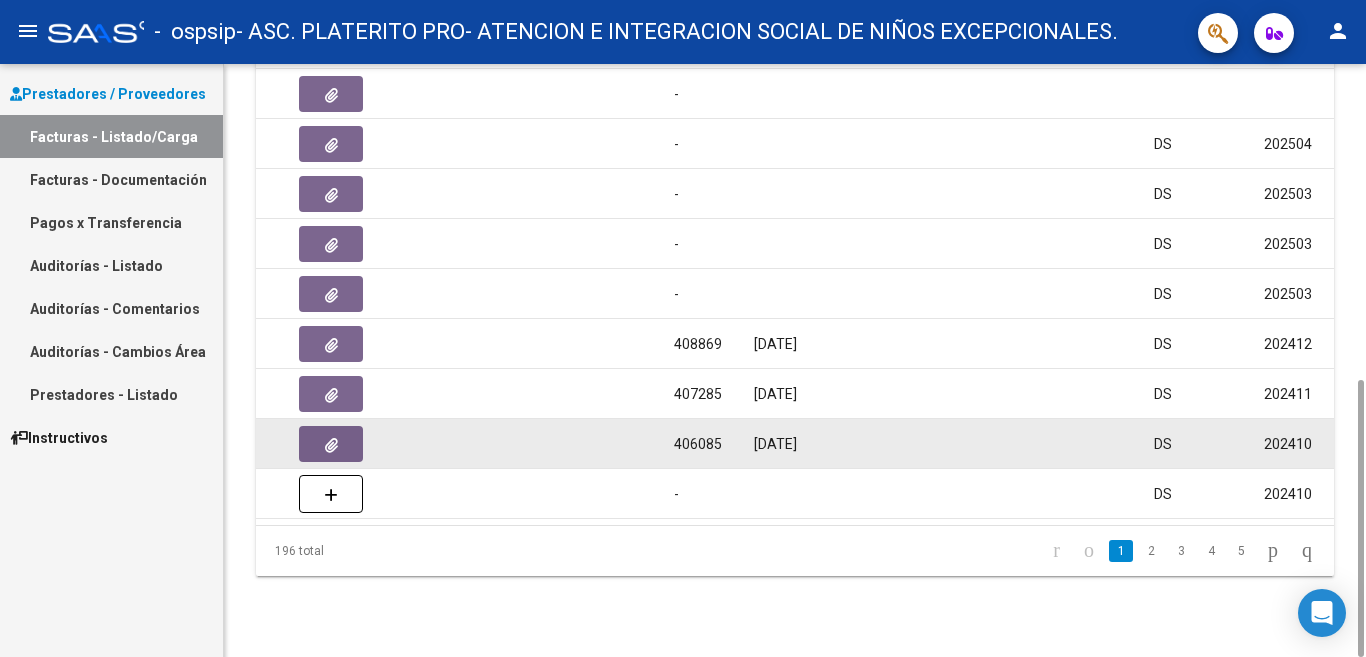 drag, startPoint x: 672, startPoint y: 341, endPoint x: 720, endPoint y: 436, distance: 106.437775 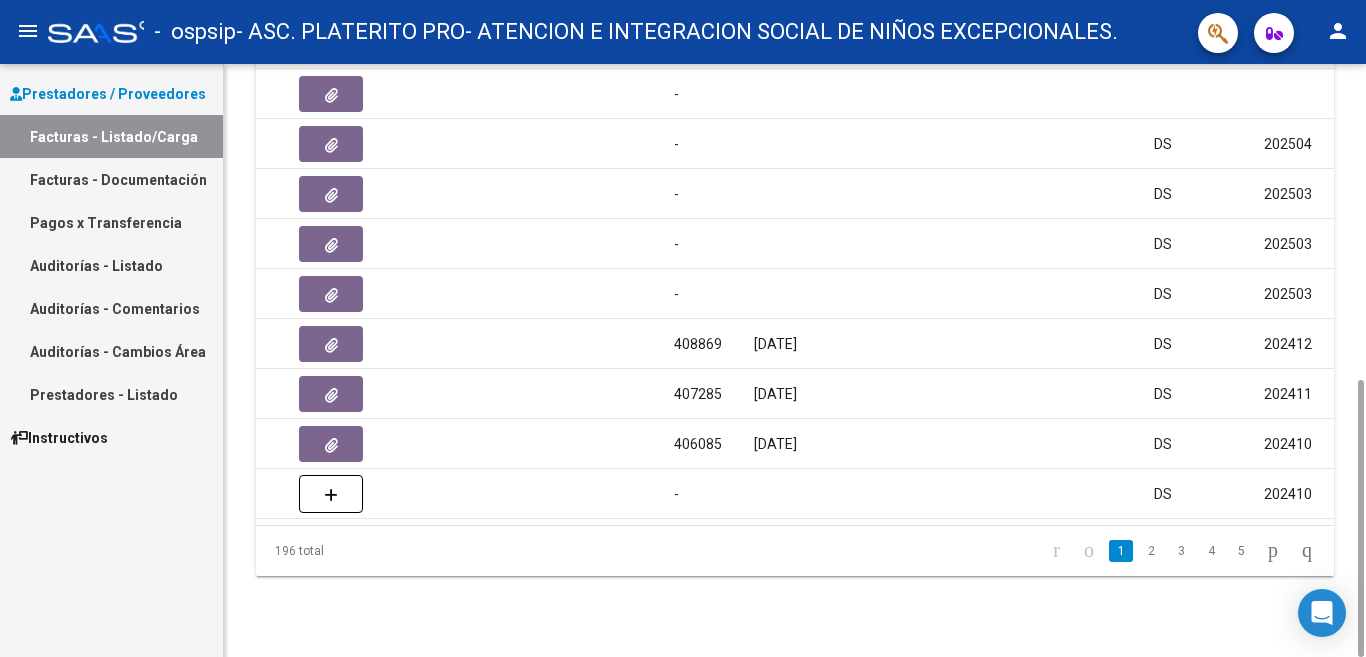 click on "1   2   3   4   5" 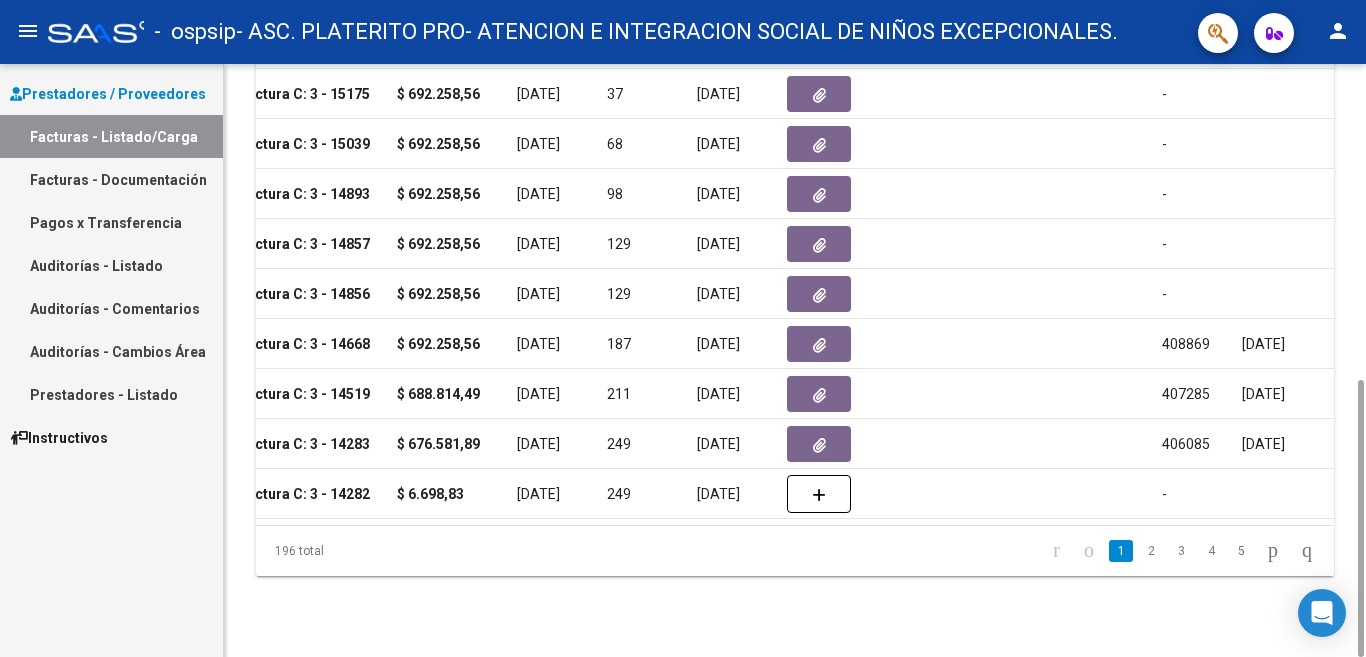 scroll, scrollTop: 0, scrollLeft: 727, axis: horizontal 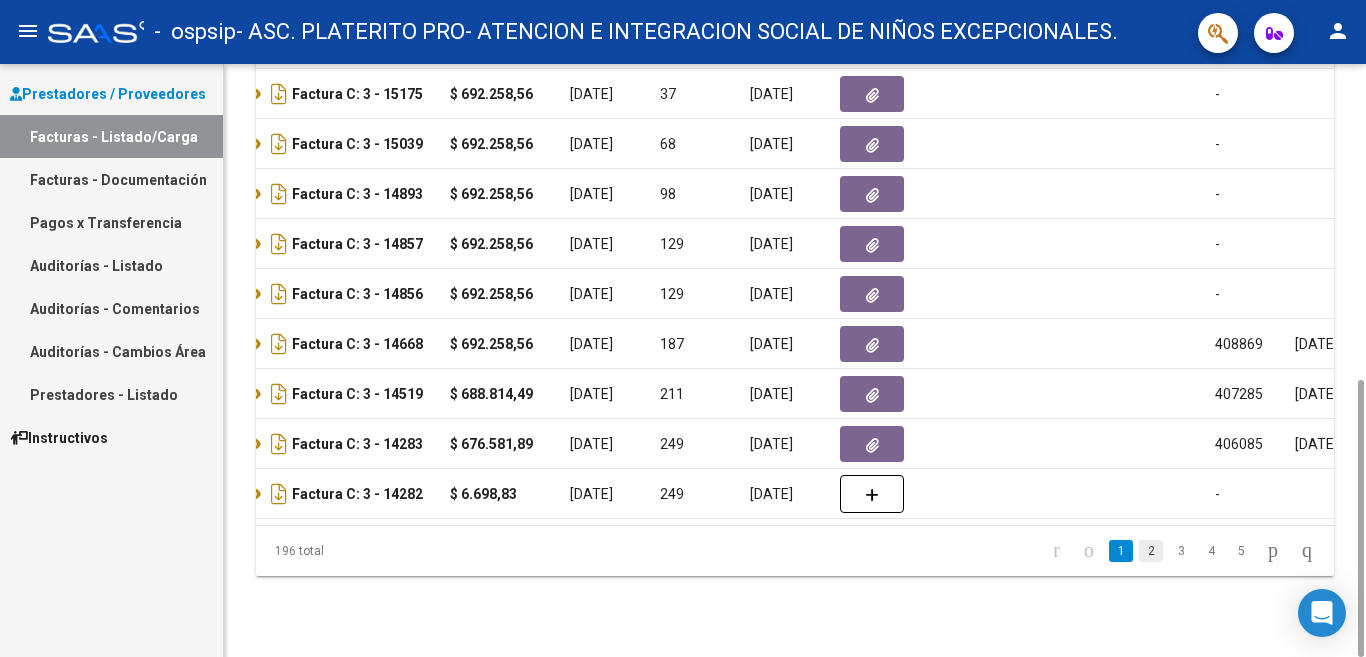 click on "2" 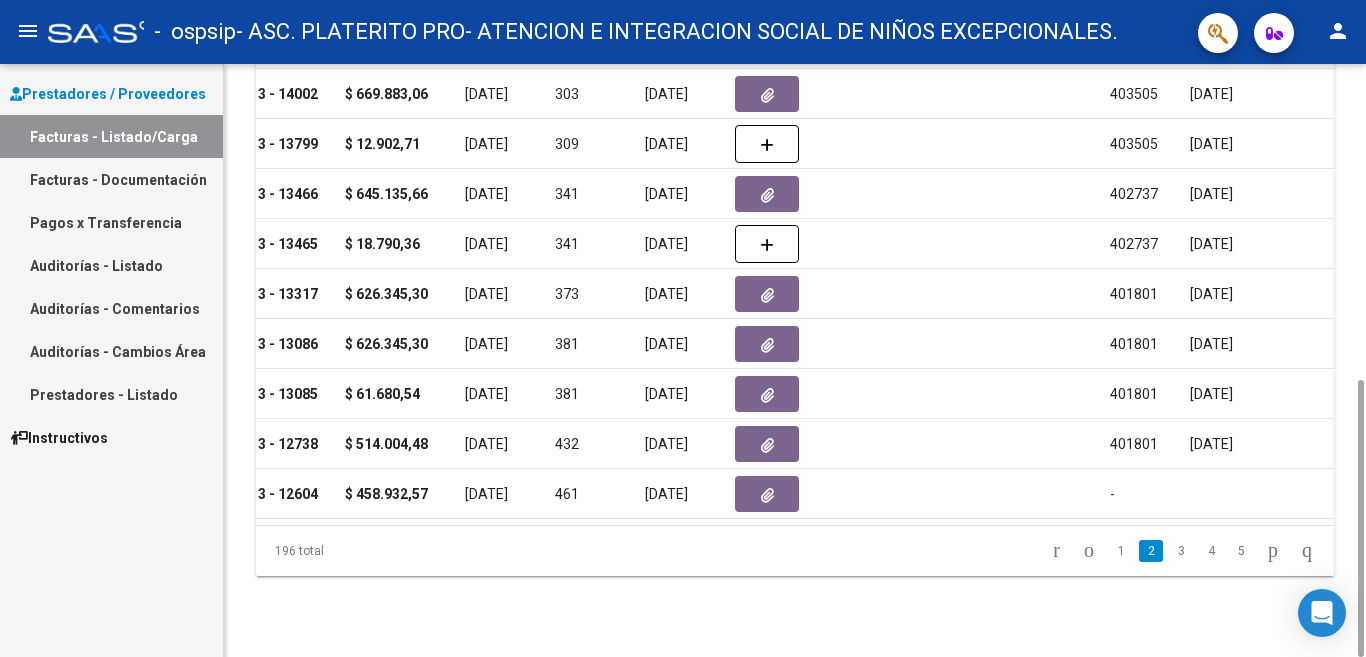 scroll, scrollTop: 0, scrollLeft: 977, axis: horizontal 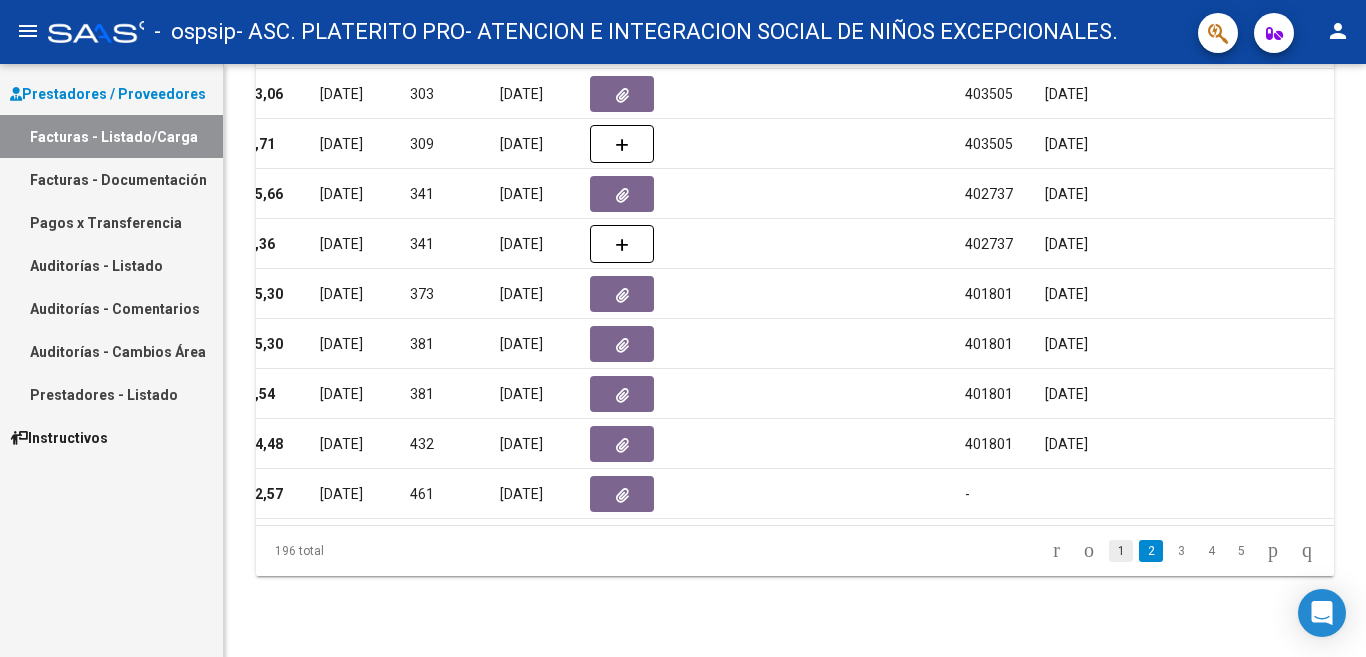 click on "1" 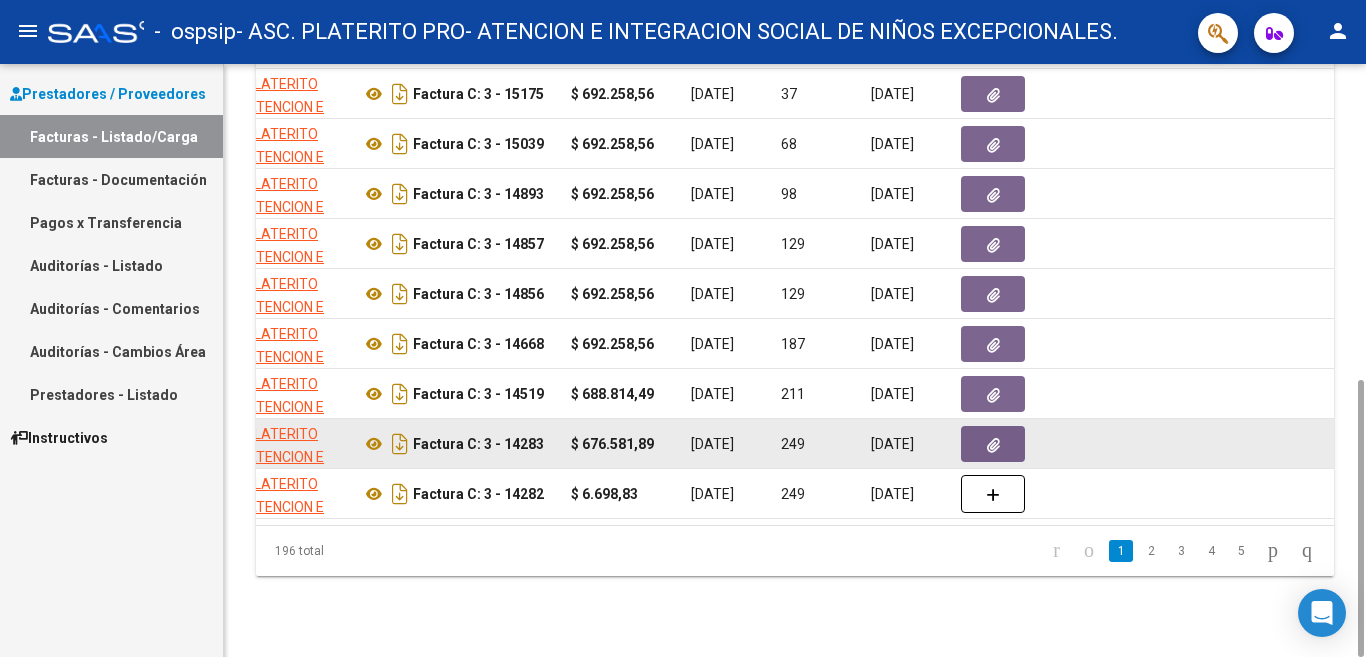 scroll, scrollTop: 0, scrollLeft: 577, axis: horizontal 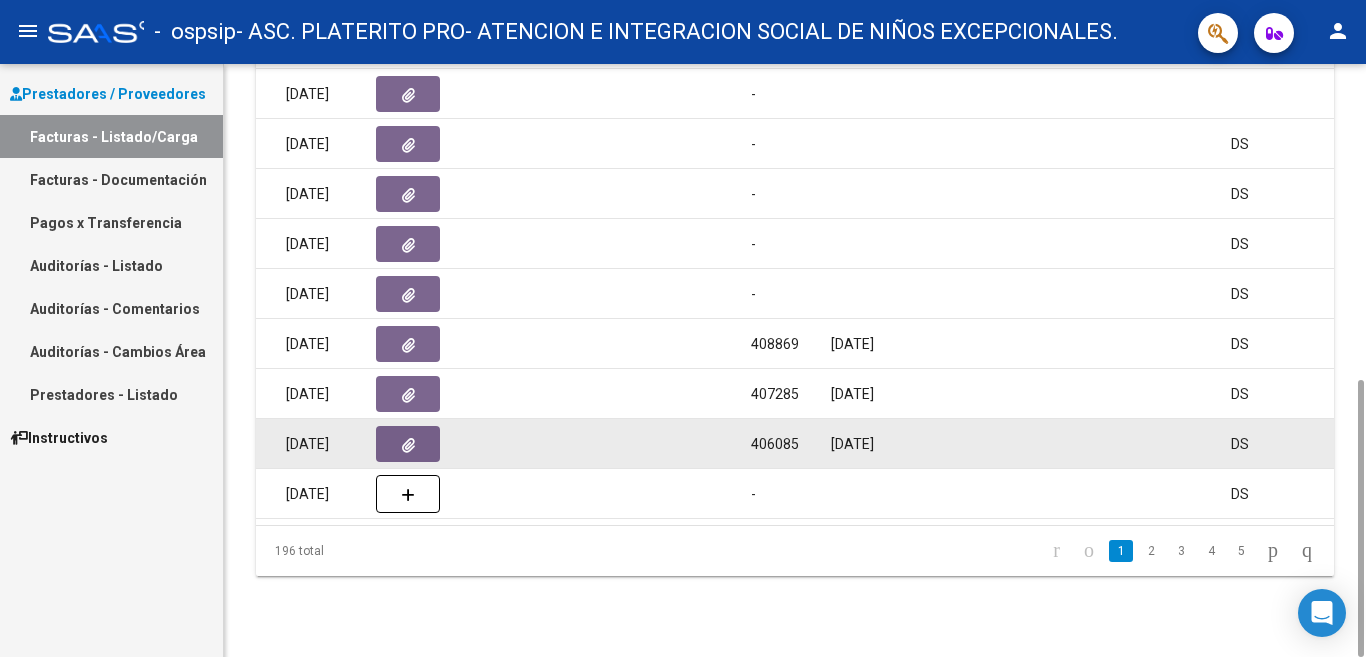 click on "406085" 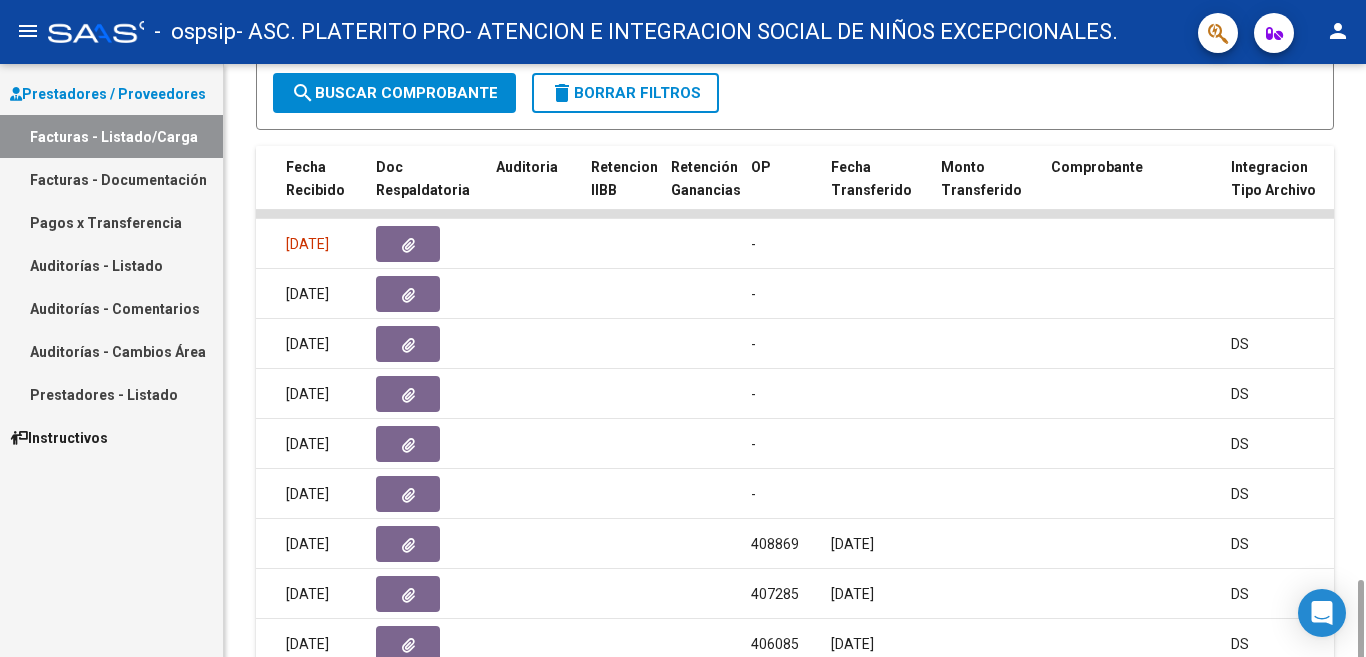 scroll, scrollTop: 673, scrollLeft: 0, axis: vertical 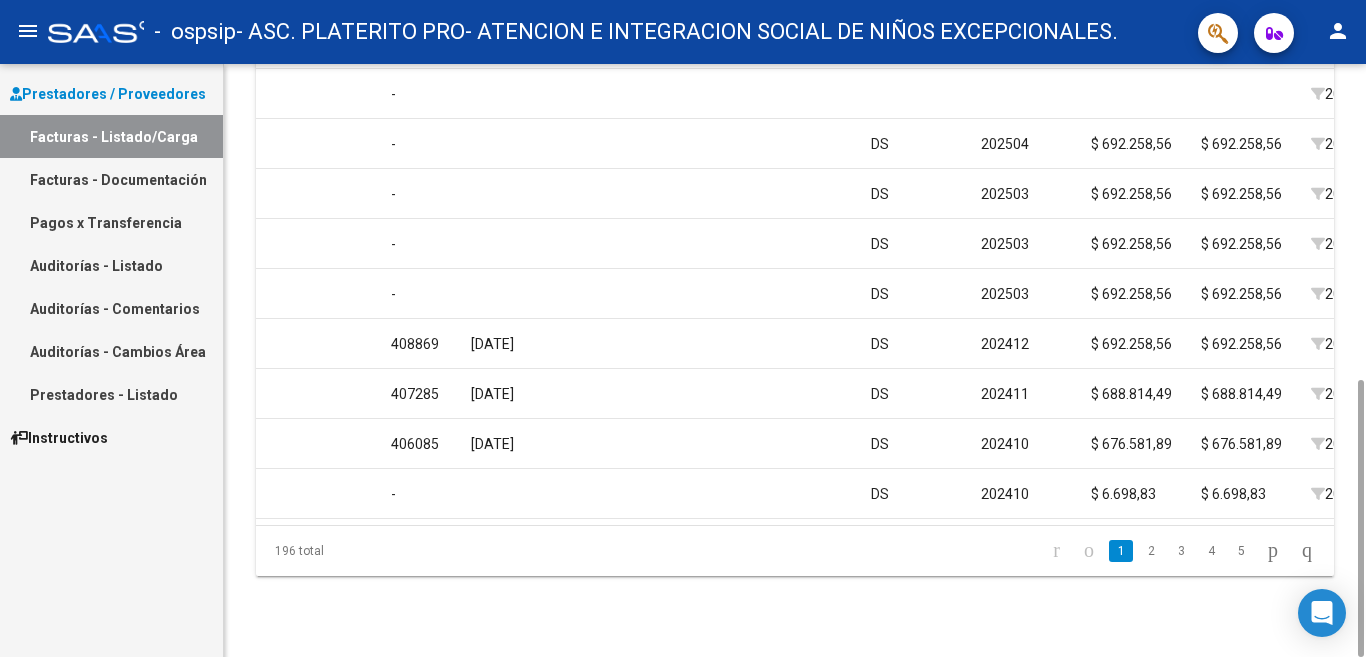 drag, startPoint x: 342, startPoint y: 314, endPoint x: 319, endPoint y: 624, distance: 310.85205 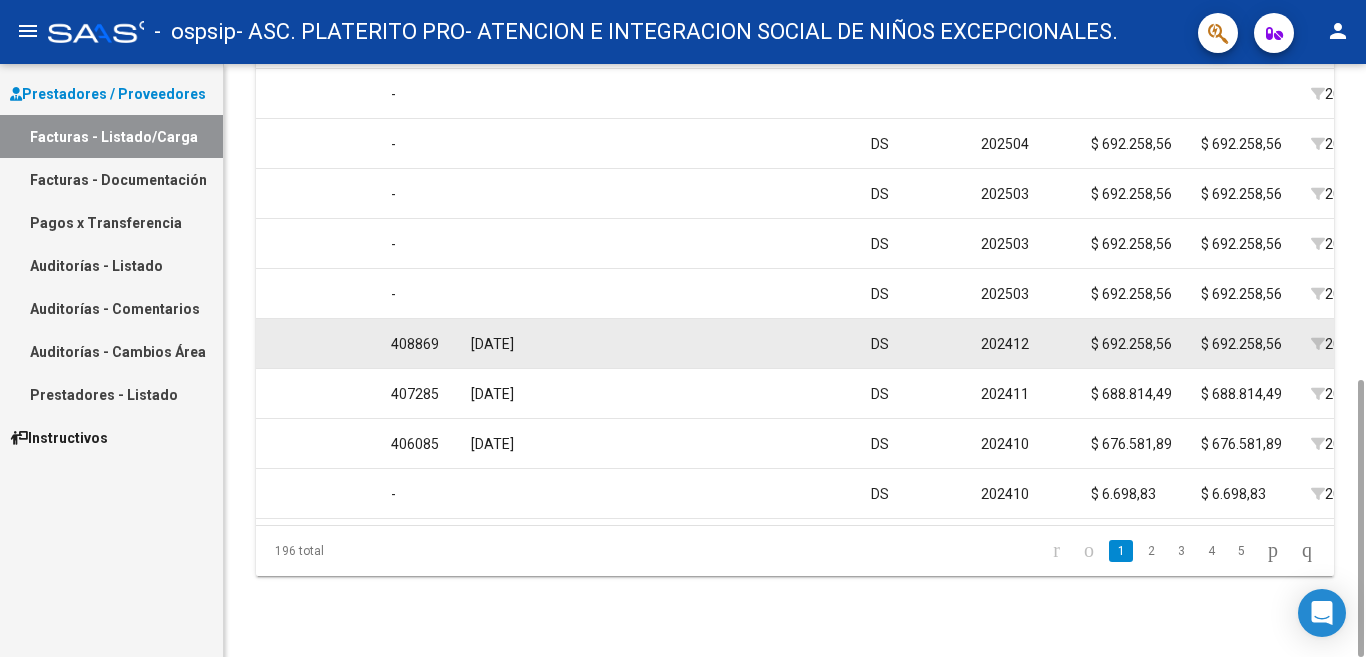 drag, startPoint x: 334, startPoint y: 290, endPoint x: 424, endPoint y: 331, distance: 98.89894 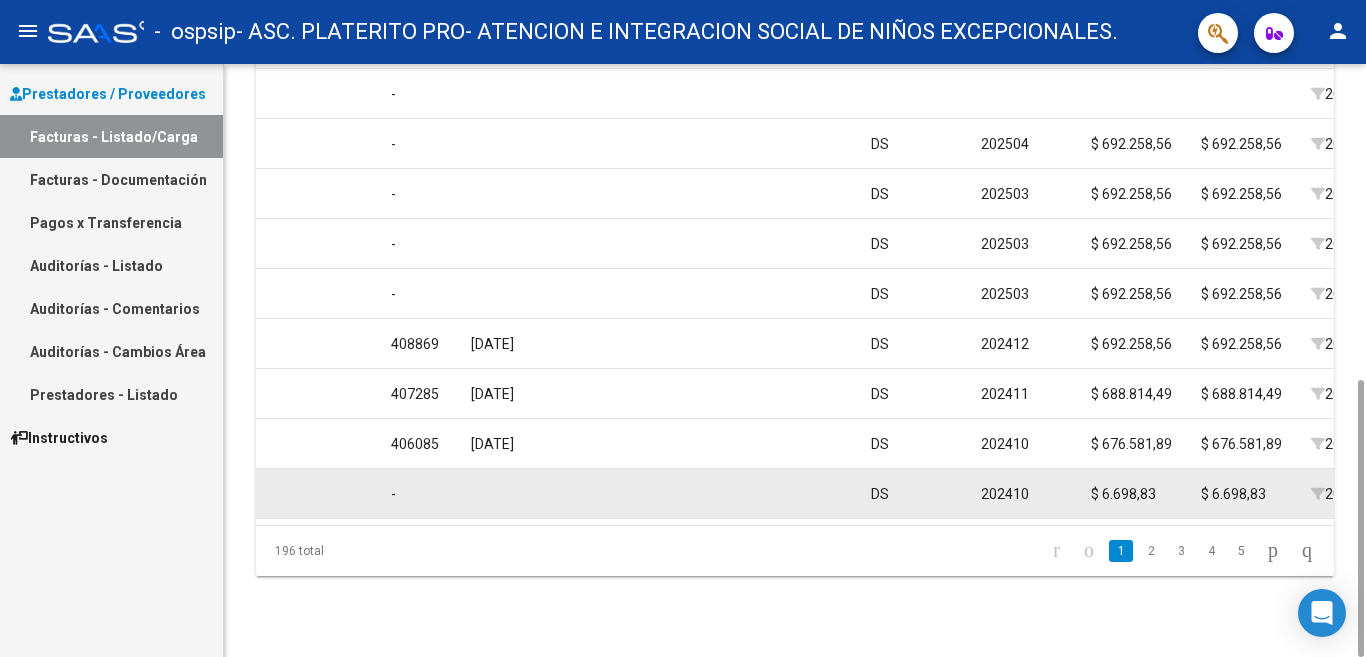 drag, startPoint x: 374, startPoint y: 337, endPoint x: 832, endPoint y: 495, distance: 484.48737 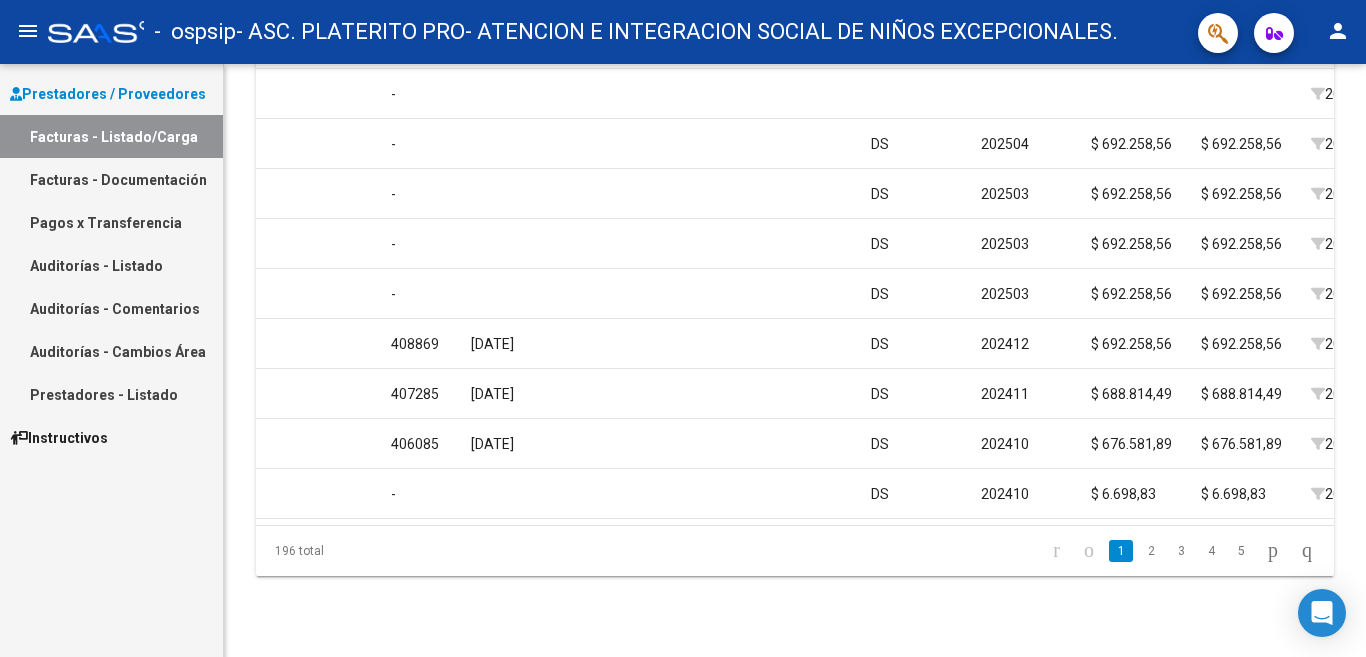 click on "196 total   1   2   3   4   5" 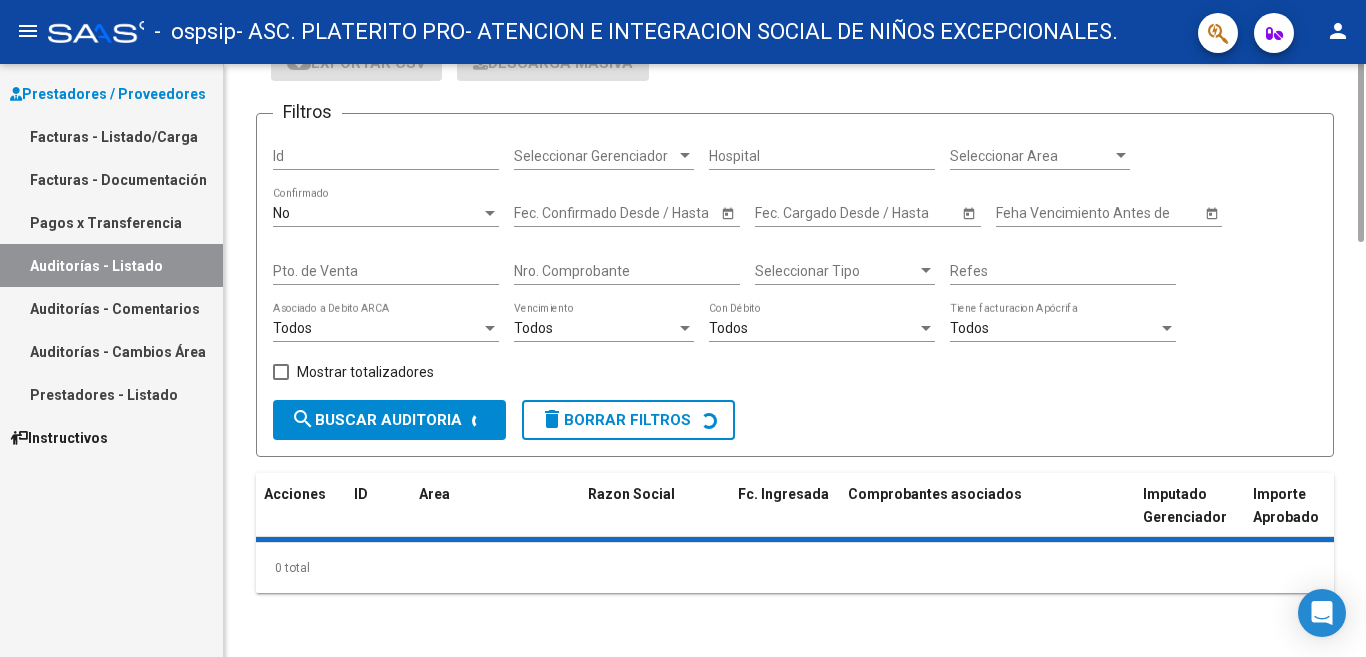 click on "Pagos x Transferencia" at bounding box center [111, 222] 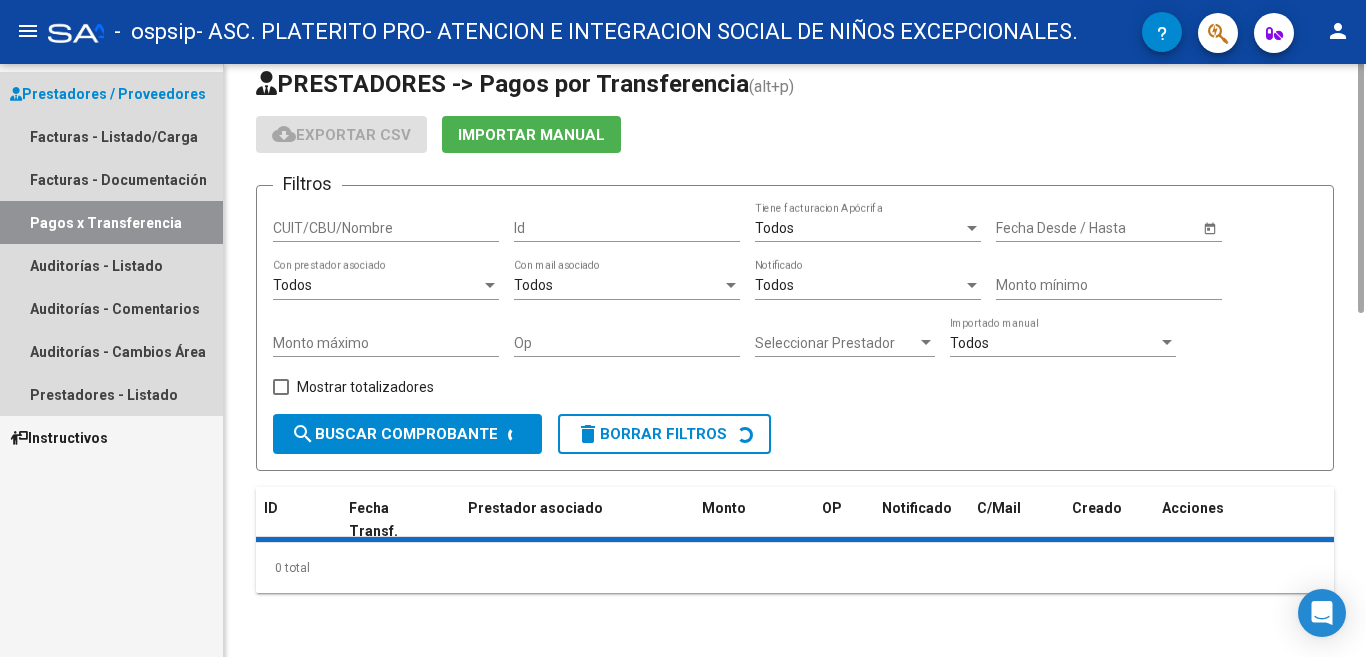 scroll, scrollTop: 0, scrollLeft: 0, axis: both 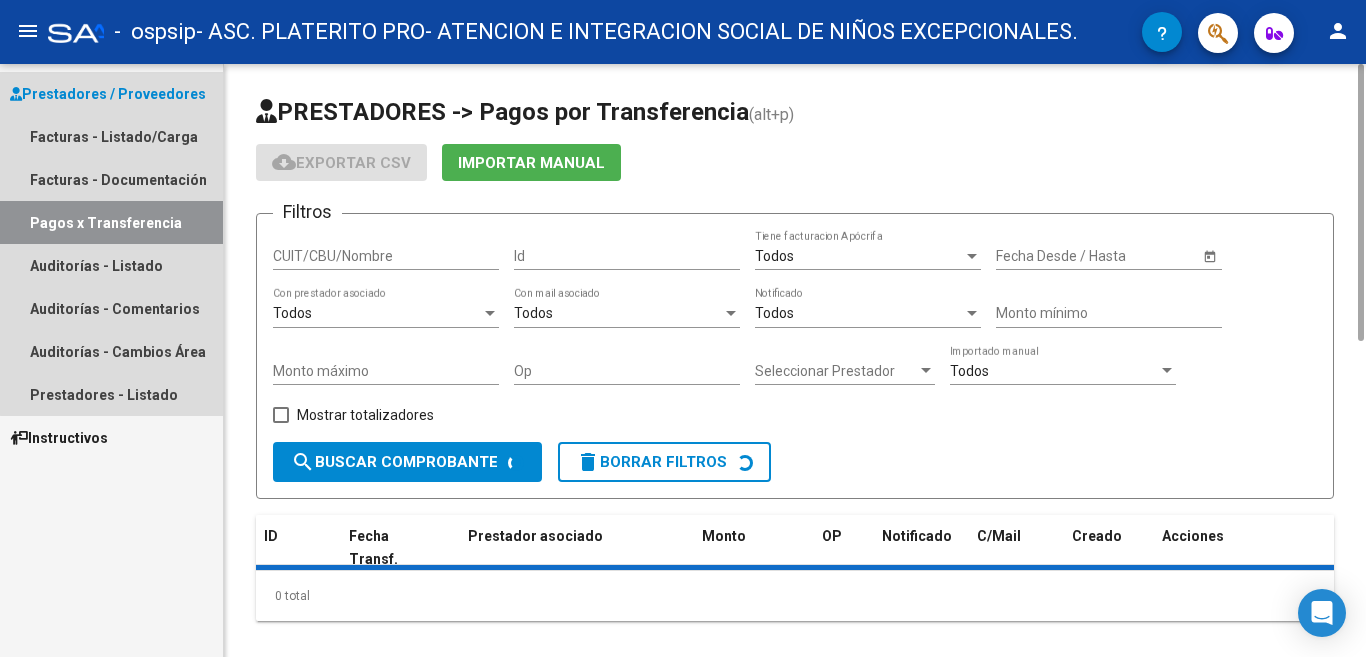 click on "Pagos x Transferencia" at bounding box center [111, 222] 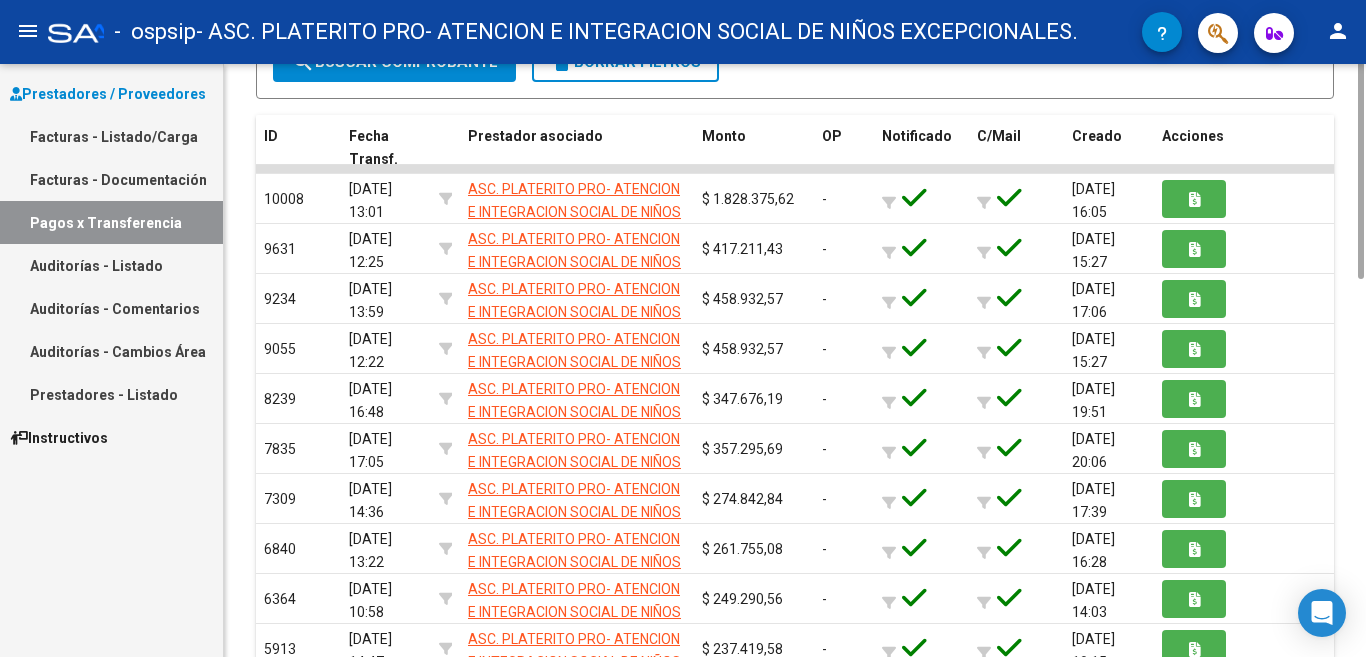scroll, scrollTop: 0, scrollLeft: 0, axis: both 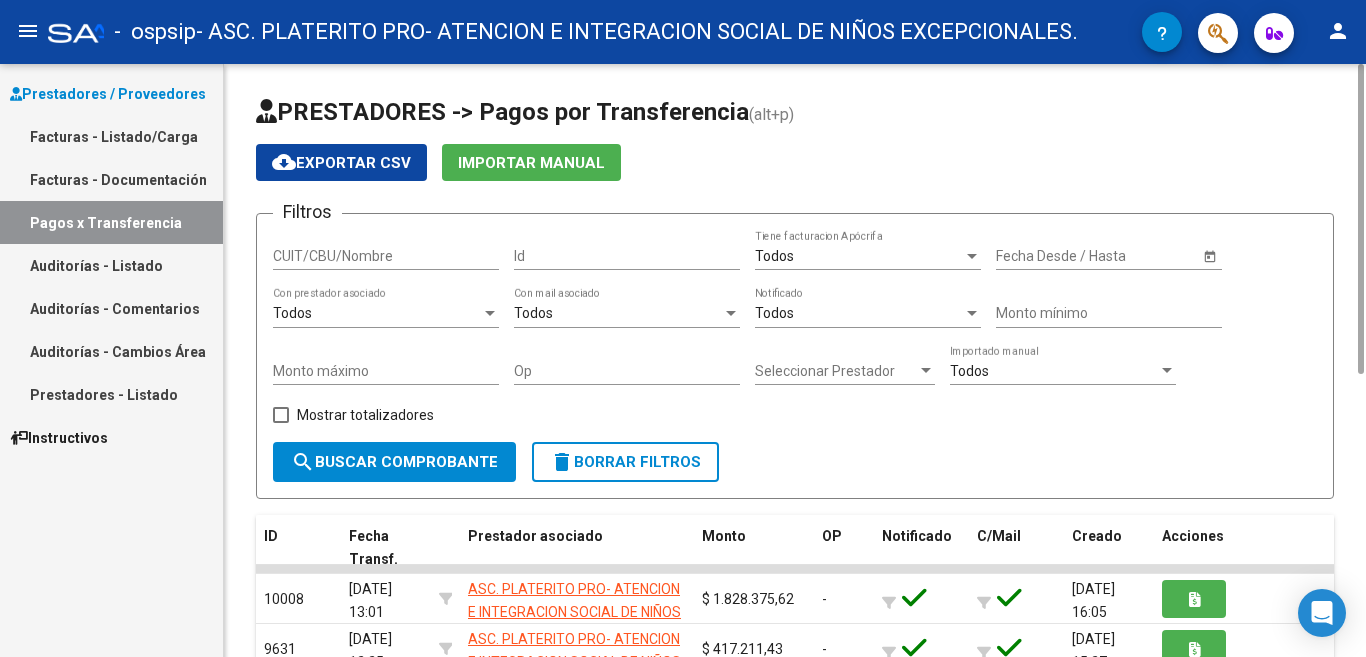 click on "Todos  Con prestador asociado" 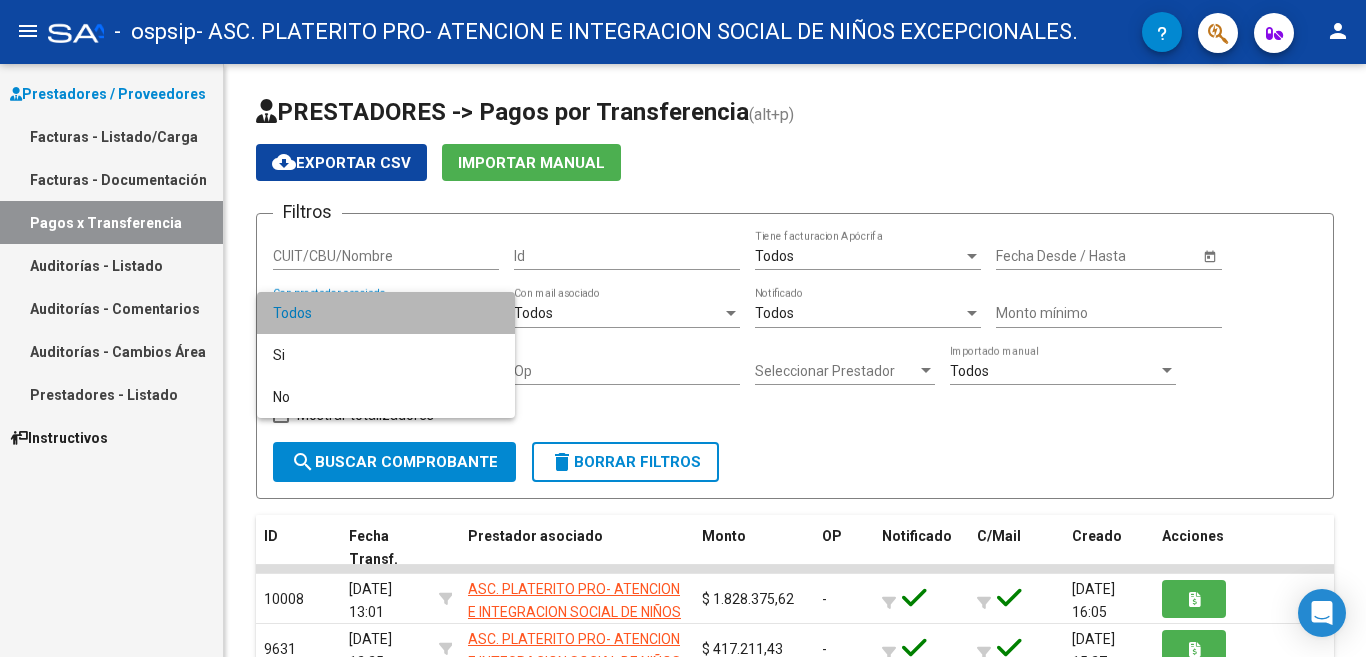 click on "Todos" at bounding box center (386, 313) 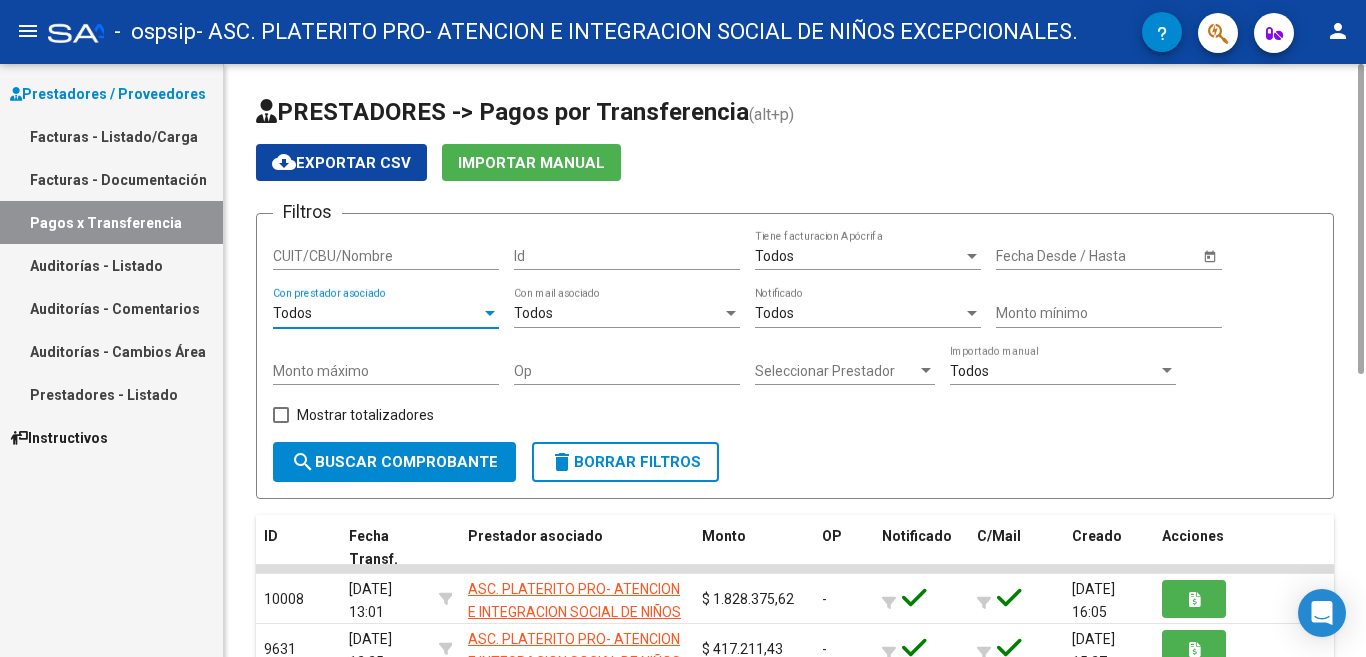 click on "search  Buscar Comprobante" 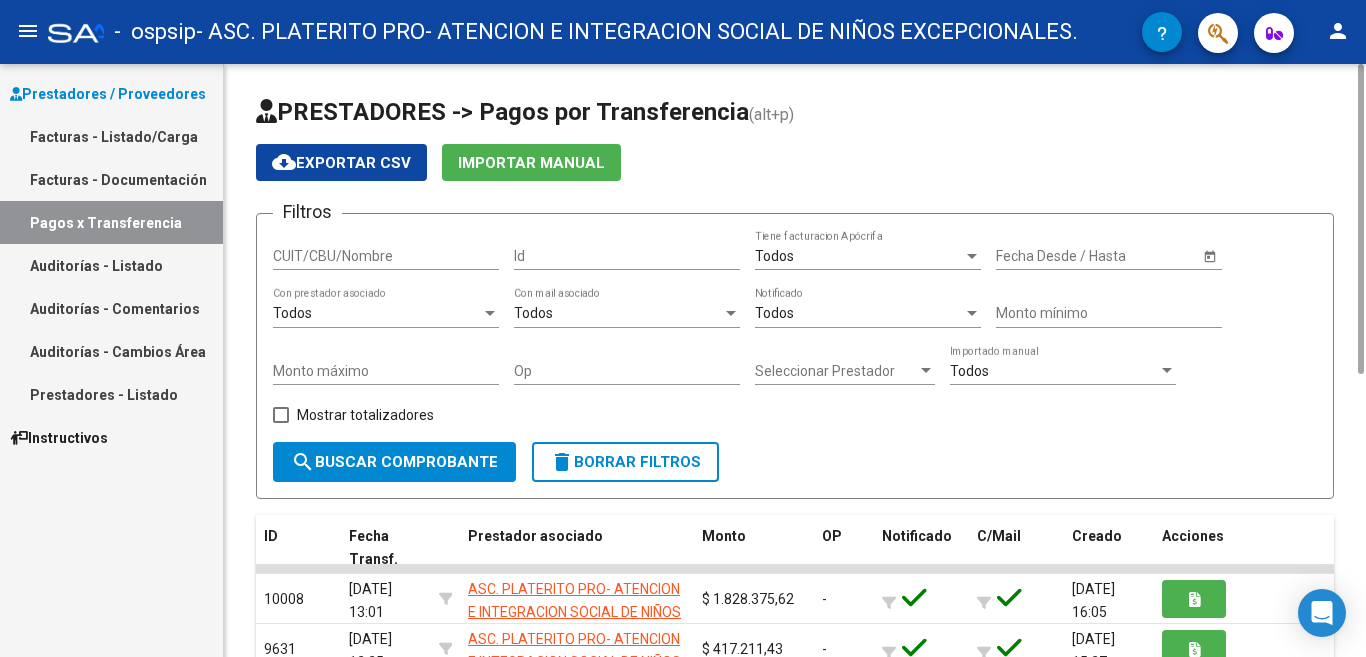 click on "Op" at bounding box center (627, 371) 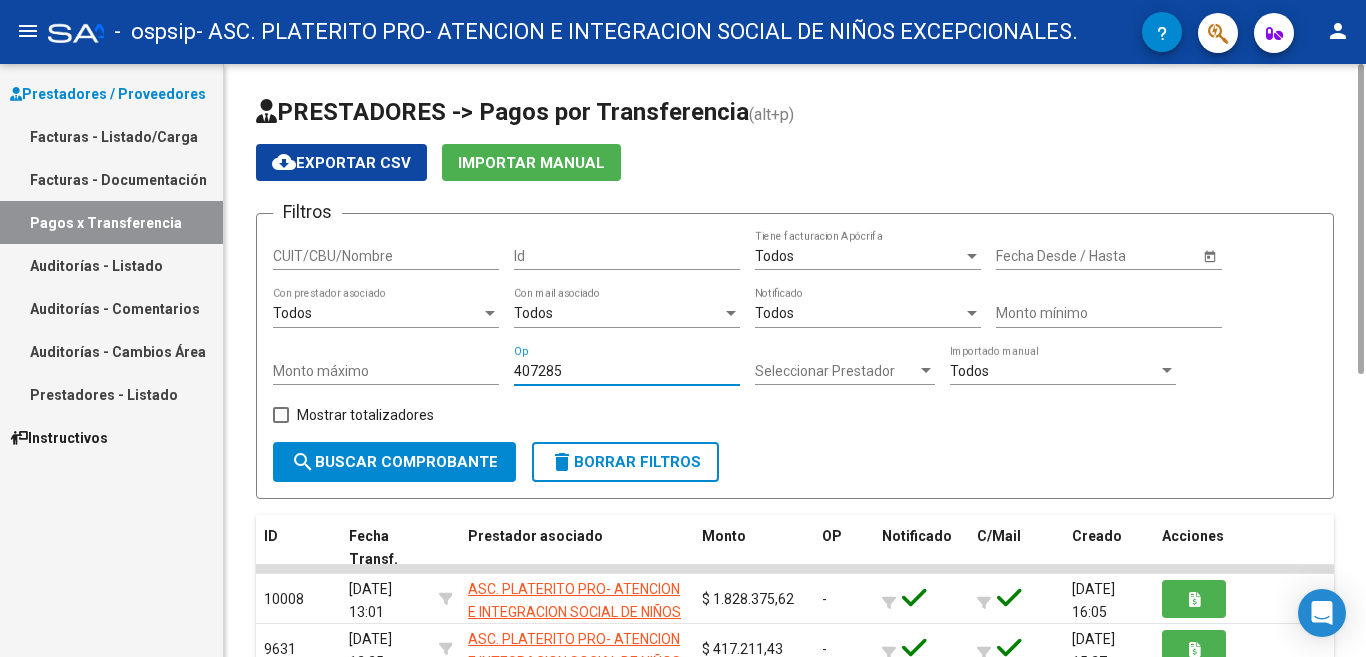 type on "407285" 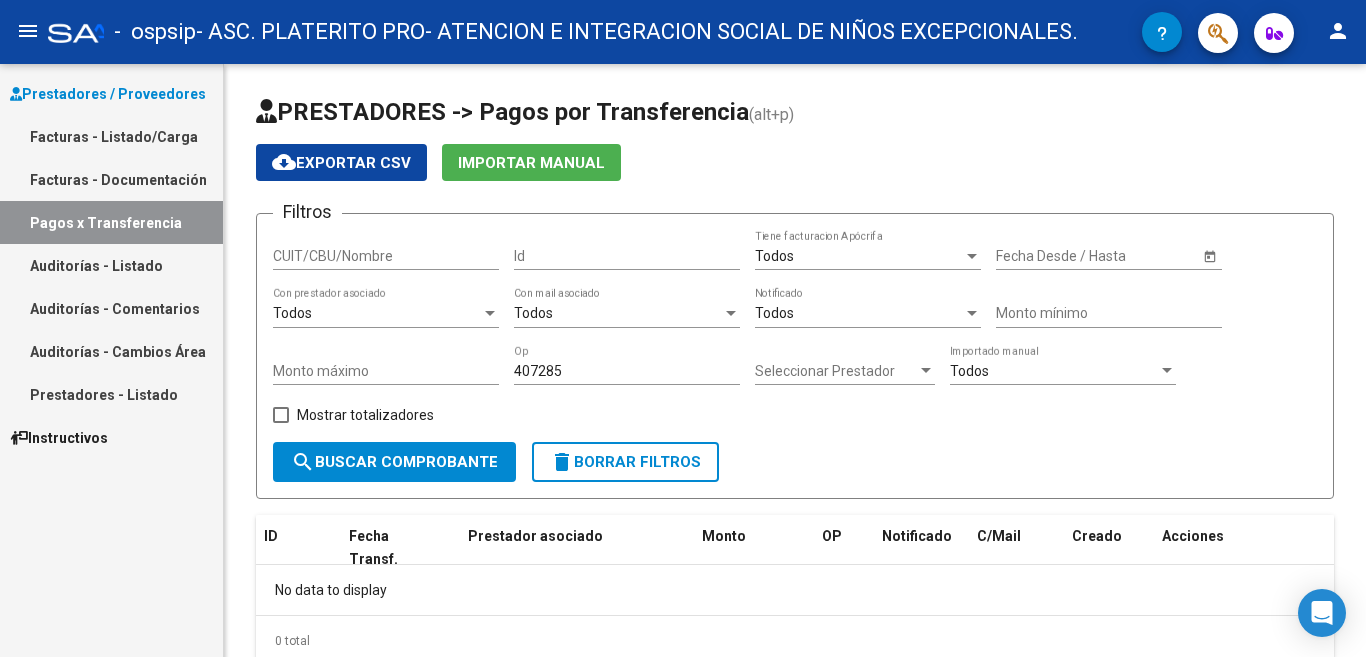 click on "Facturas - Documentación" at bounding box center [111, 179] 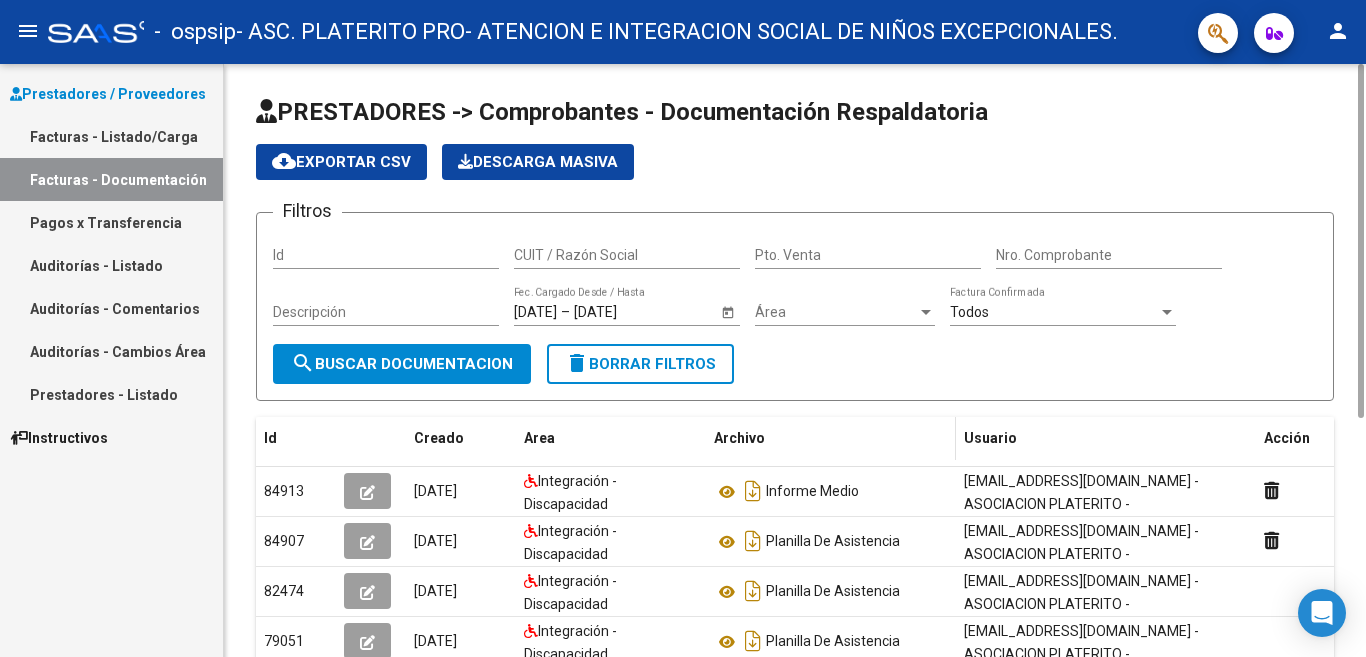 scroll, scrollTop: 200, scrollLeft: 0, axis: vertical 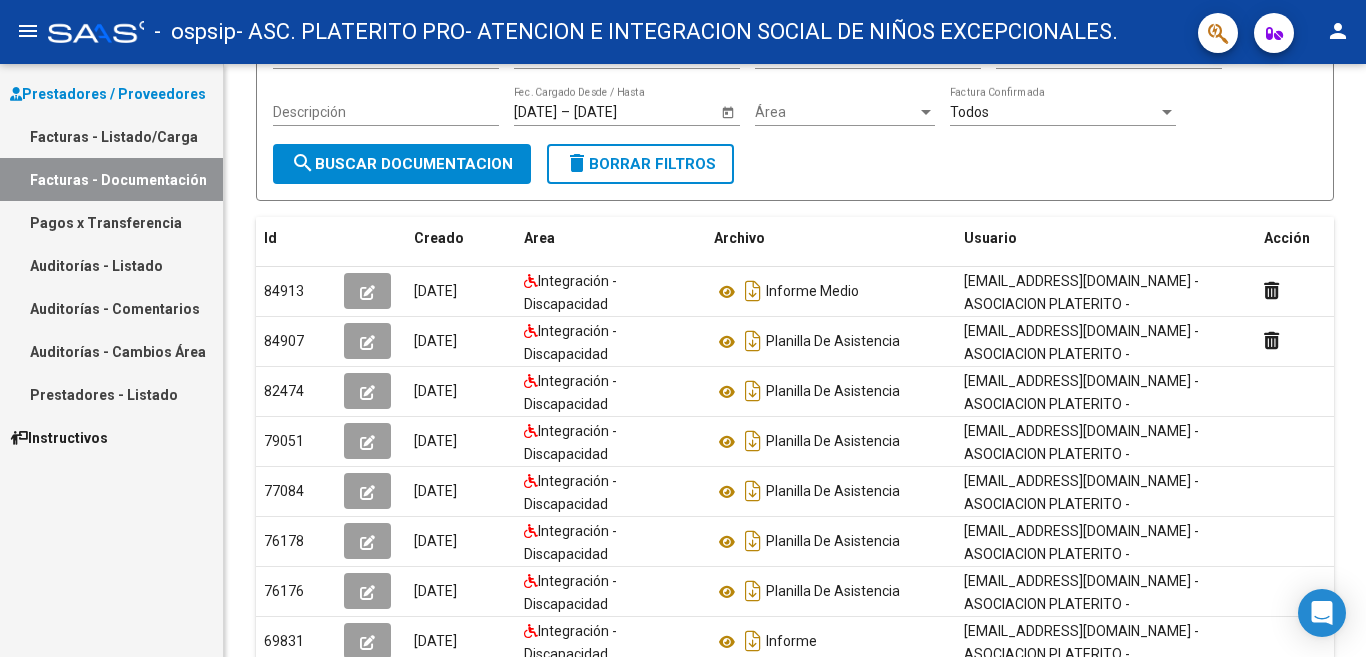 click on "Facturas - Listado/Carga" at bounding box center [111, 136] 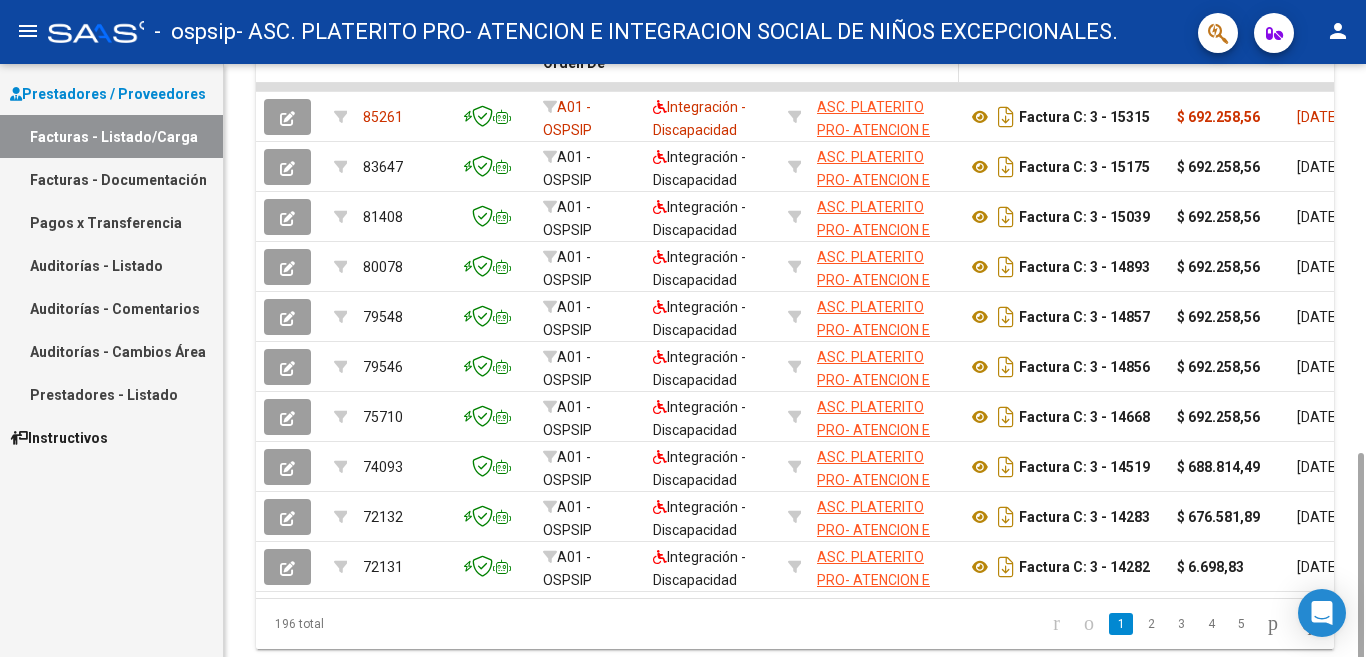 scroll, scrollTop: 673, scrollLeft: 0, axis: vertical 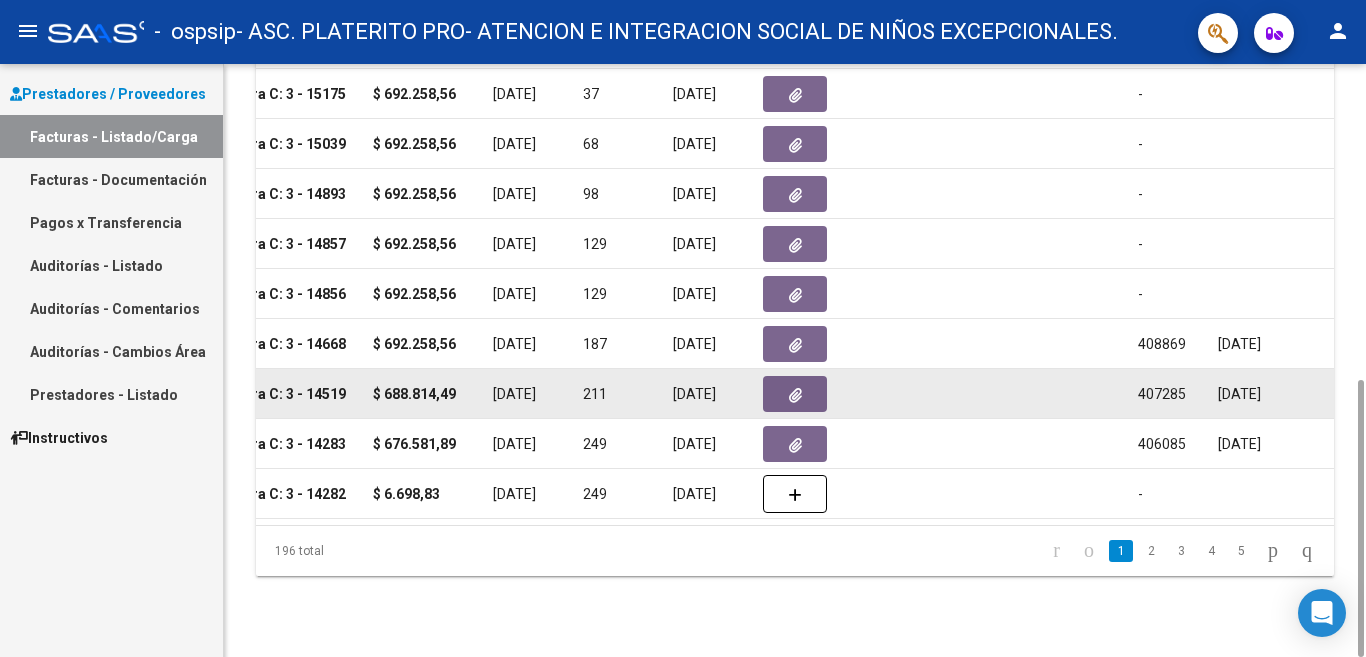 click on "407285" 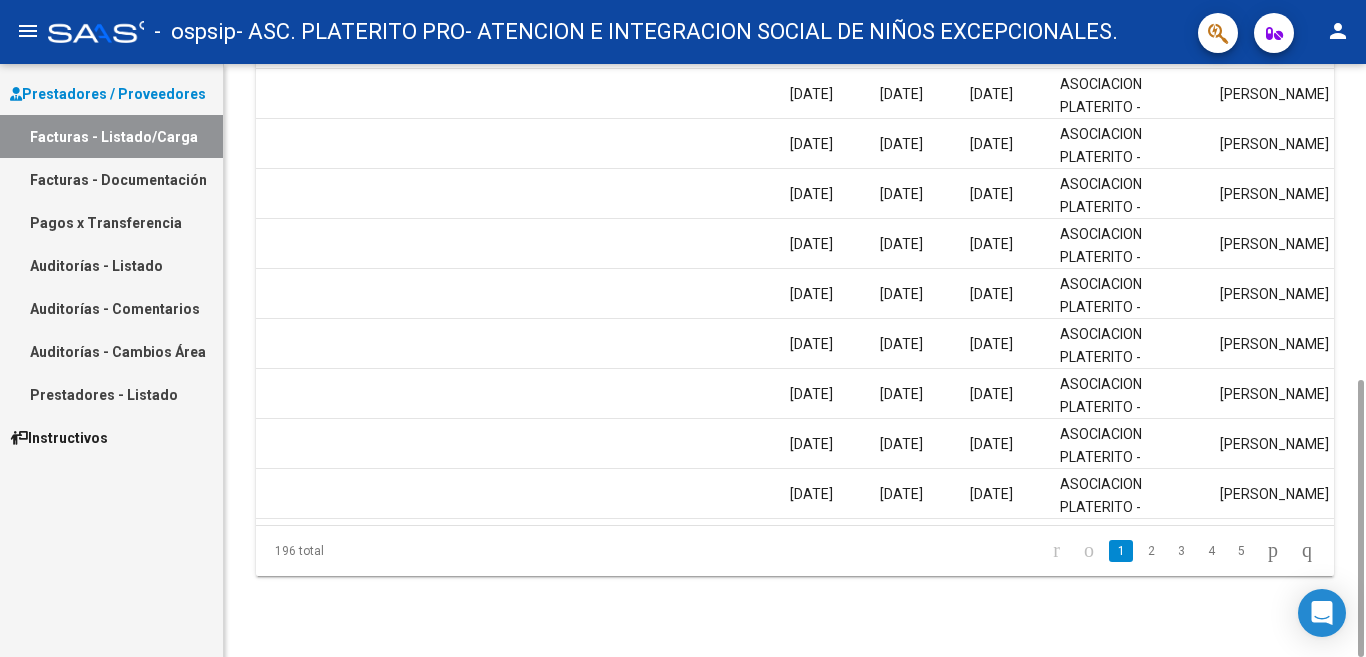 scroll, scrollTop: 0, scrollLeft: 3009, axis: horizontal 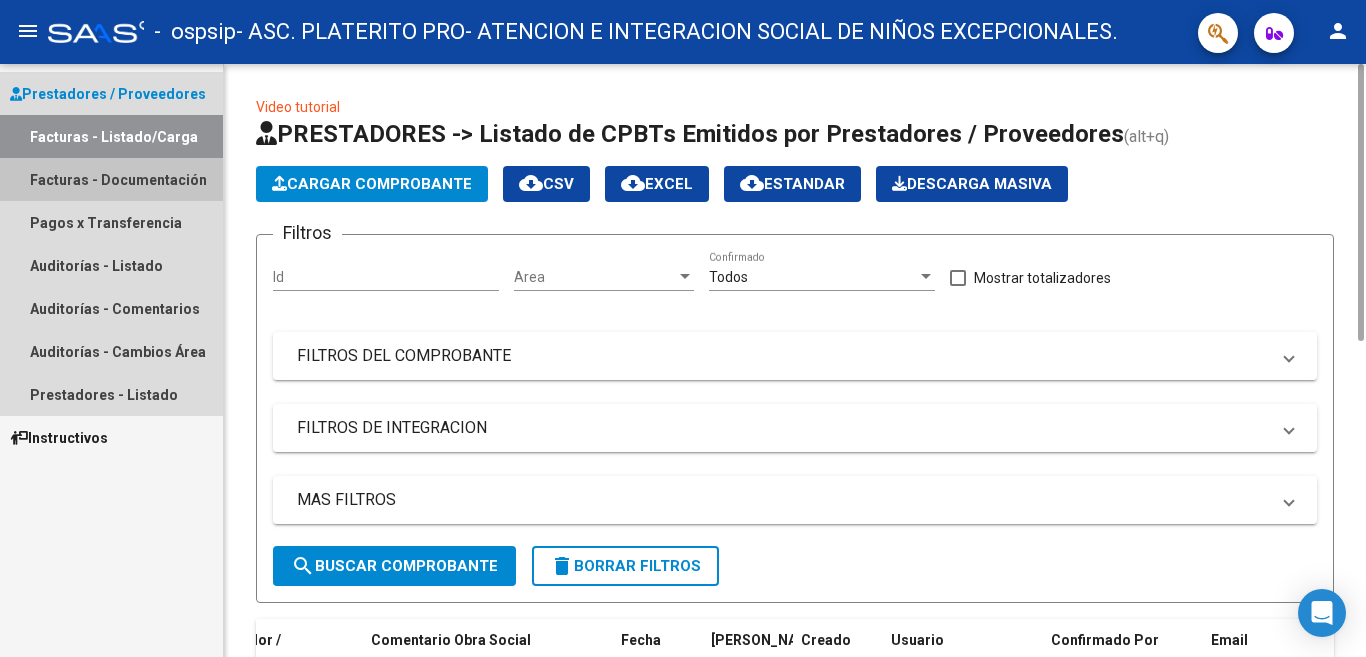 click on "Facturas - Documentación" at bounding box center [111, 179] 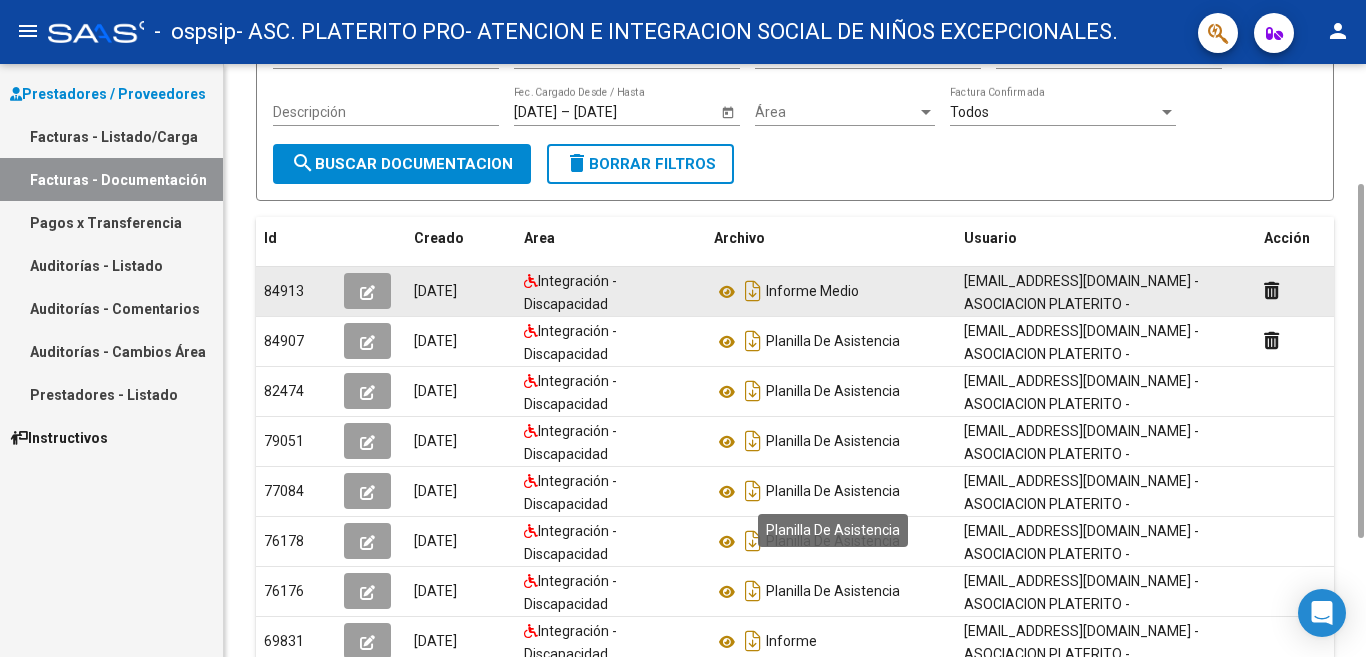 scroll, scrollTop: 398, scrollLeft: 0, axis: vertical 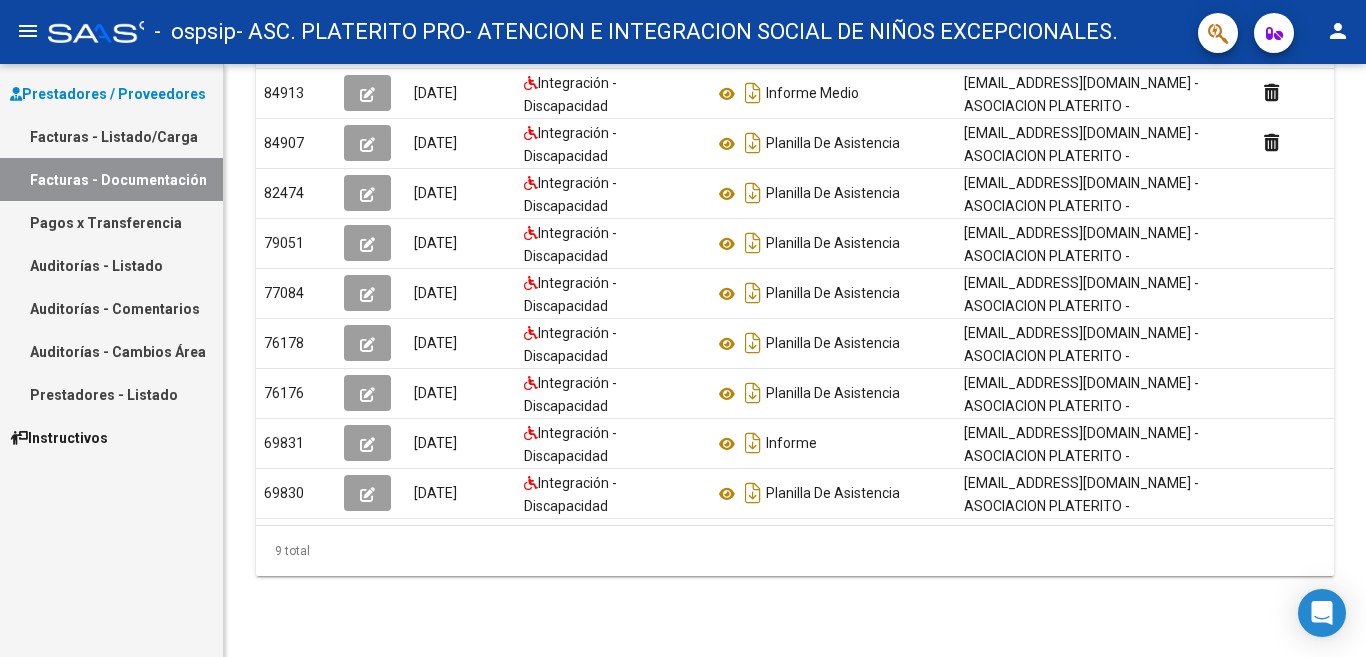 click on "Facturas - Listado/Carga" at bounding box center [111, 136] 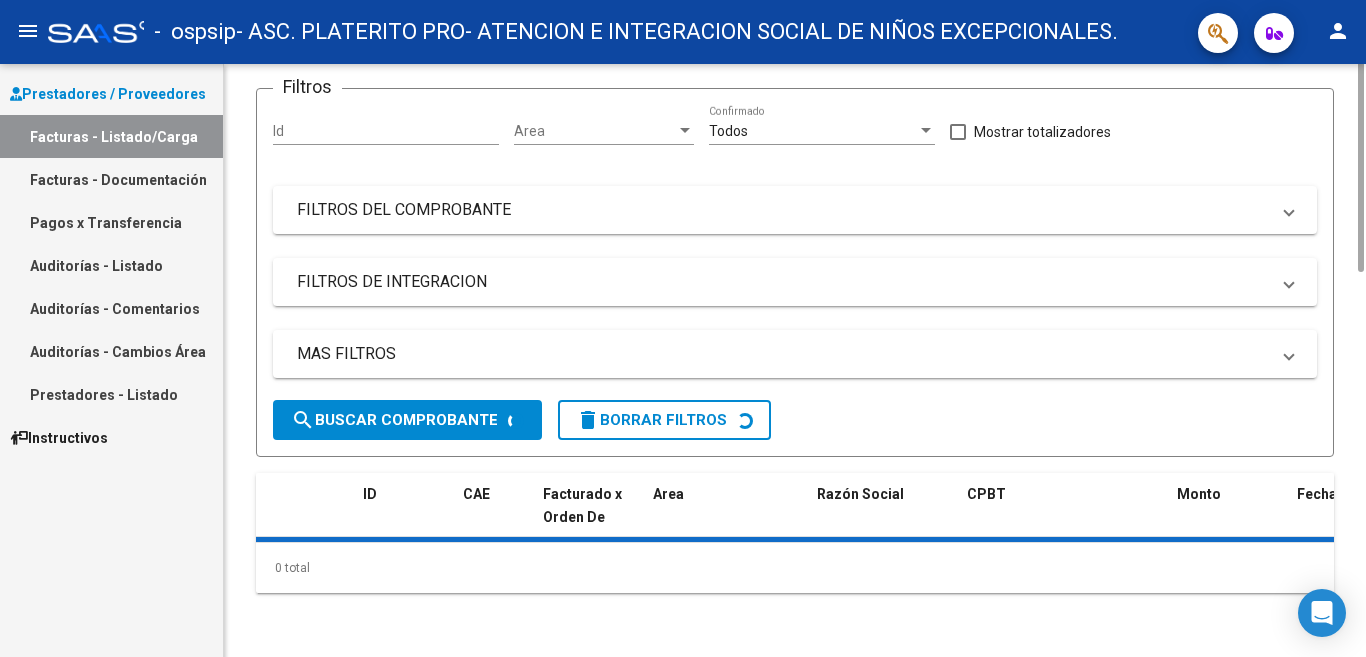 scroll, scrollTop: 0, scrollLeft: 0, axis: both 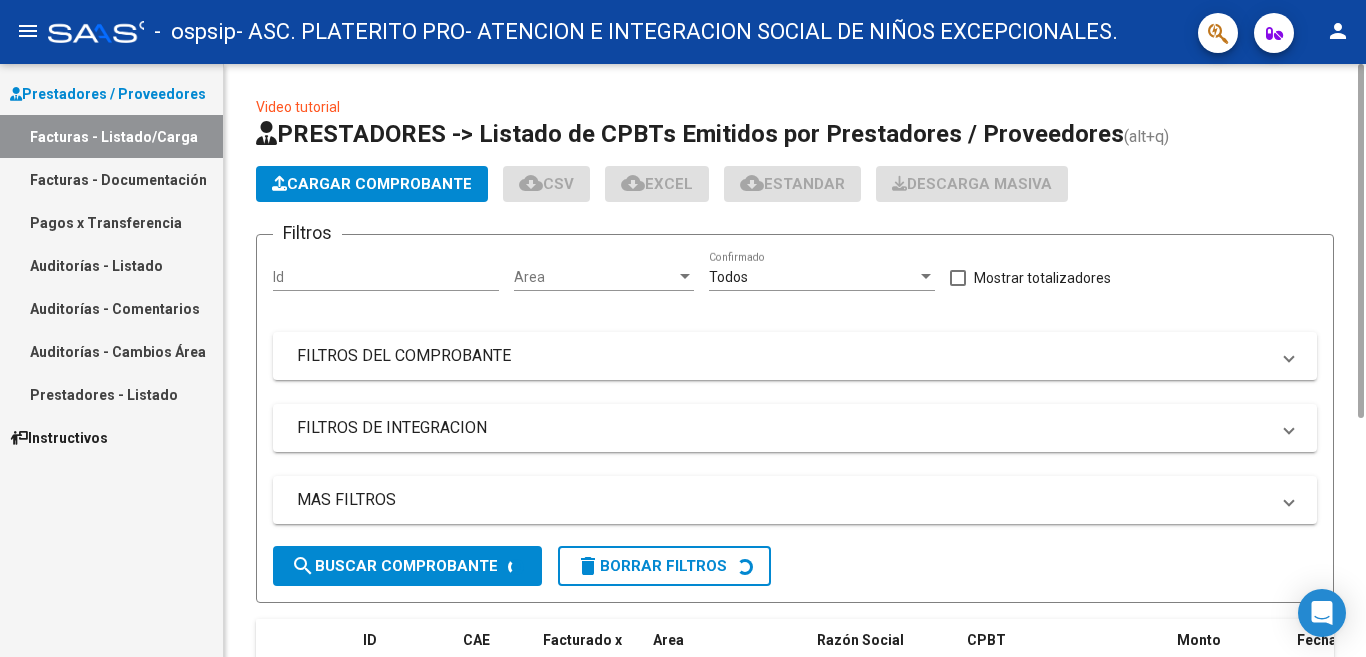 click on "Auditorías - Cambios Área" at bounding box center (111, 351) 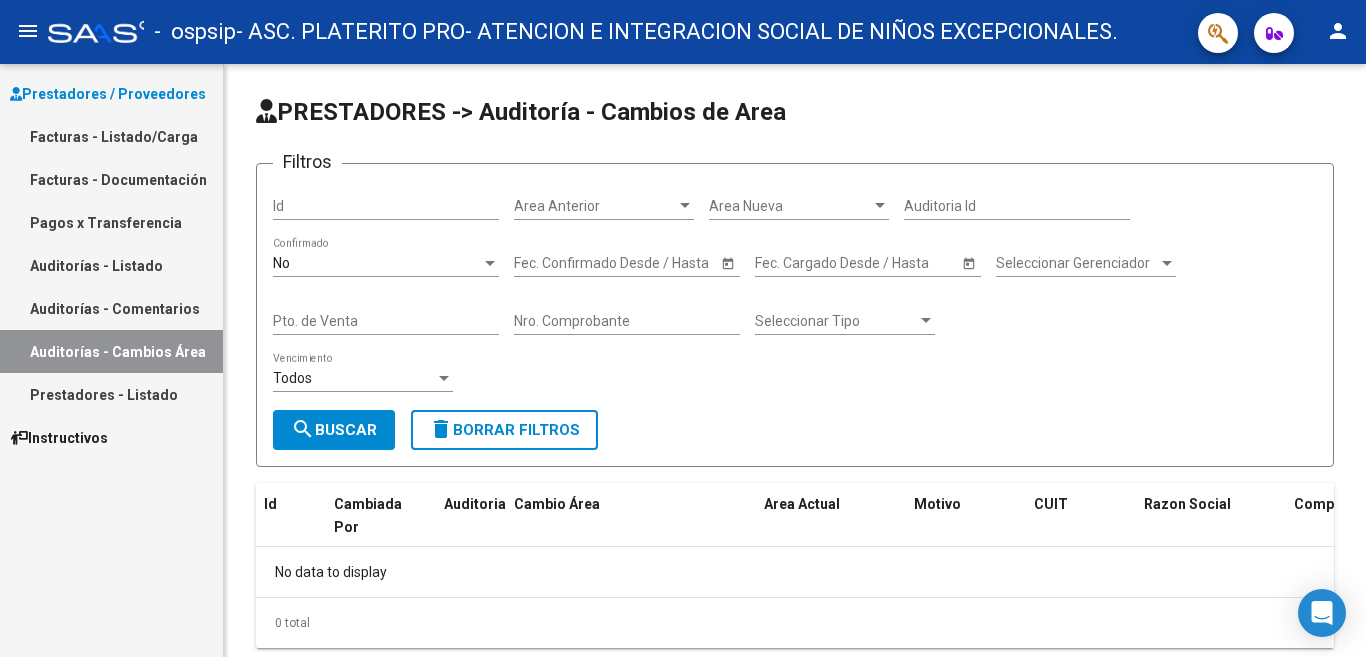click on "Auditorías - Comentarios" at bounding box center [111, 308] 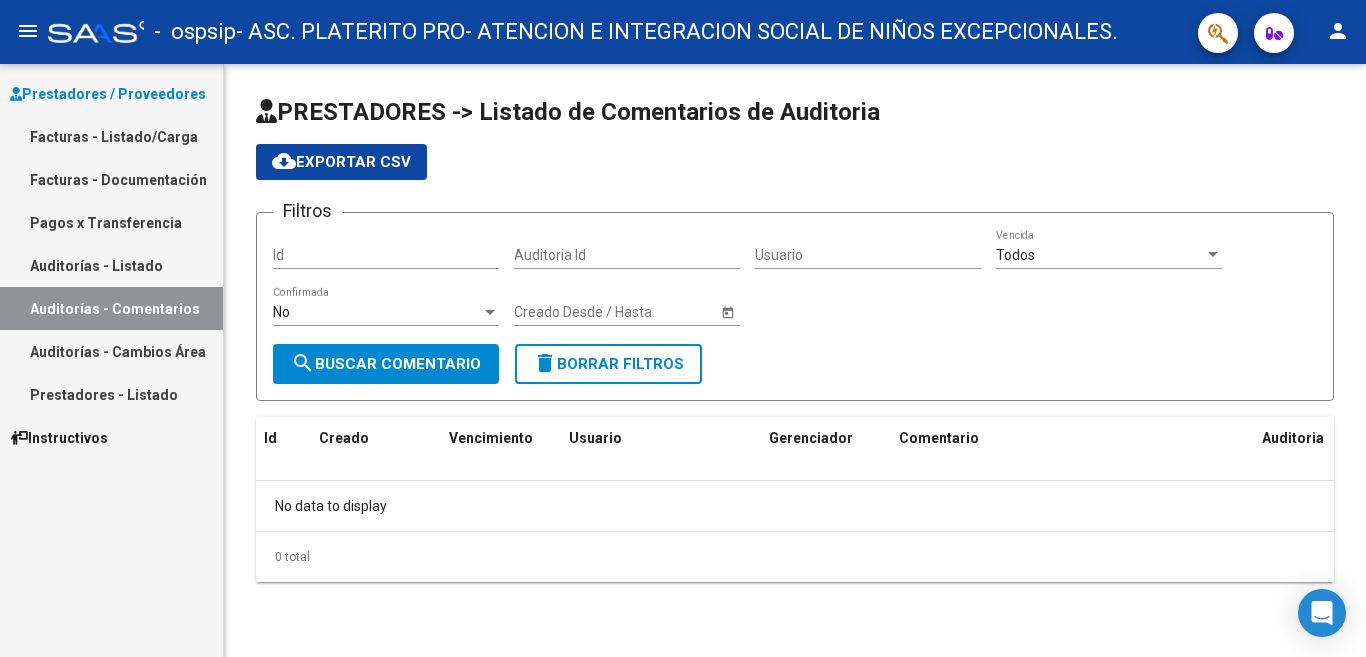 click on "Auditorías - Listado" at bounding box center [111, 265] 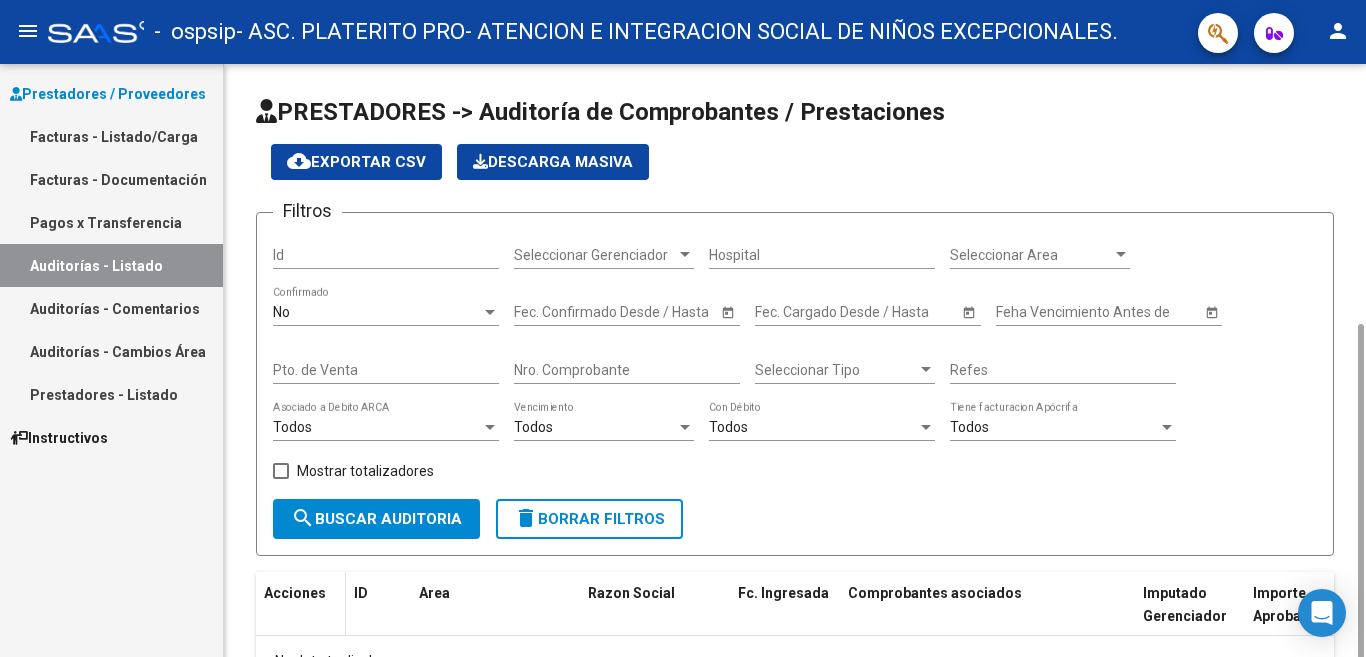 scroll, scrollTop: 144, scrollLeft: 0, axis: vertical 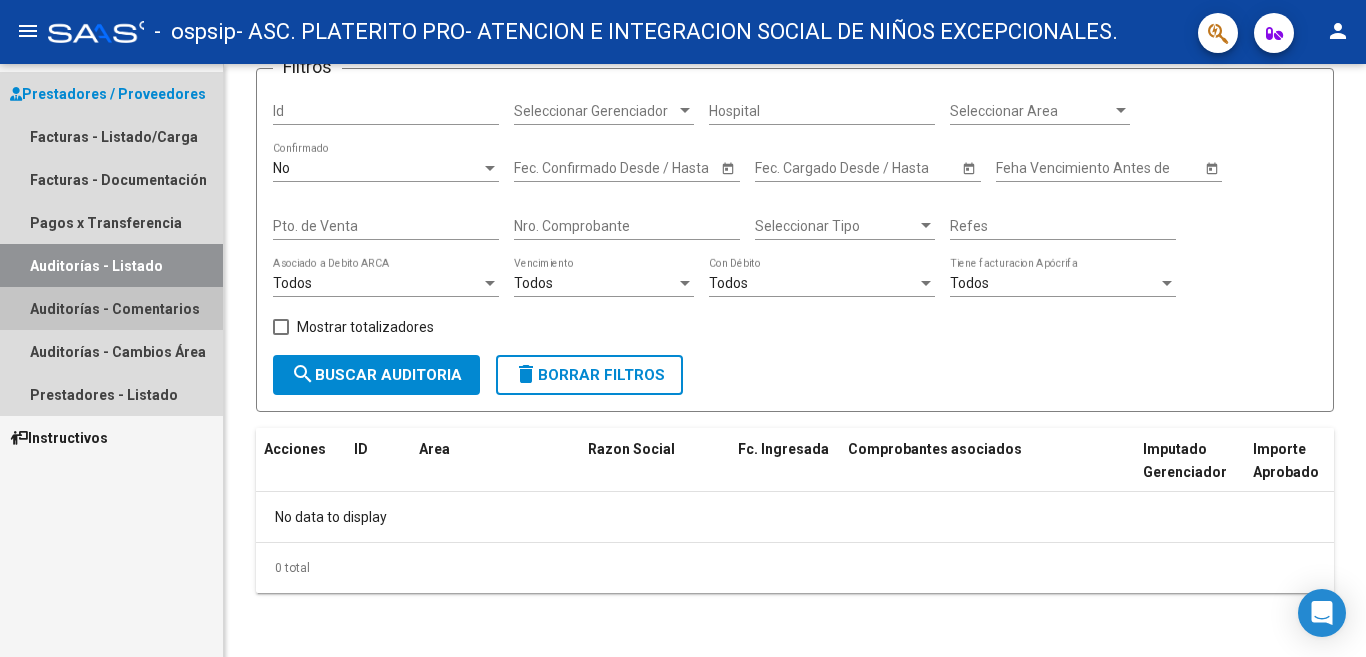 drag, startPoint x: 102, startPoint y: 313, endPoint x: 101, endPoint y: 329, distance: 16.03122 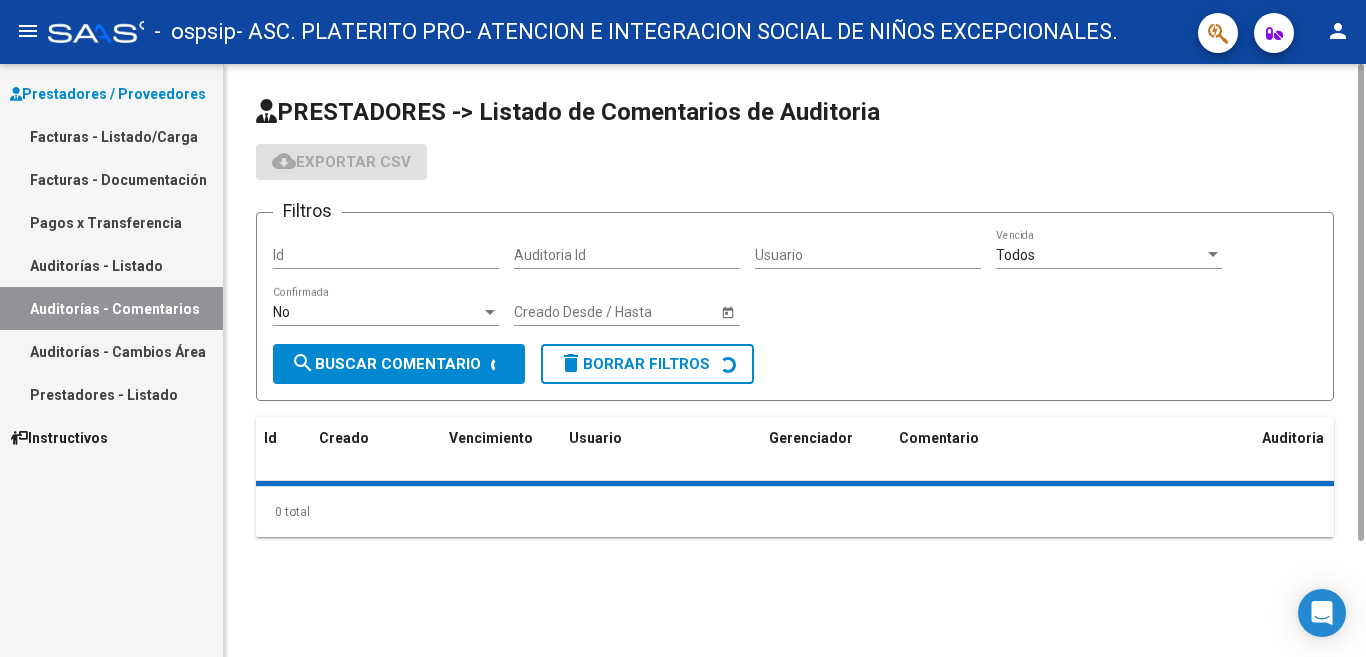 scroll, scrollTop: 0, scrollLeft: 0, axis: both 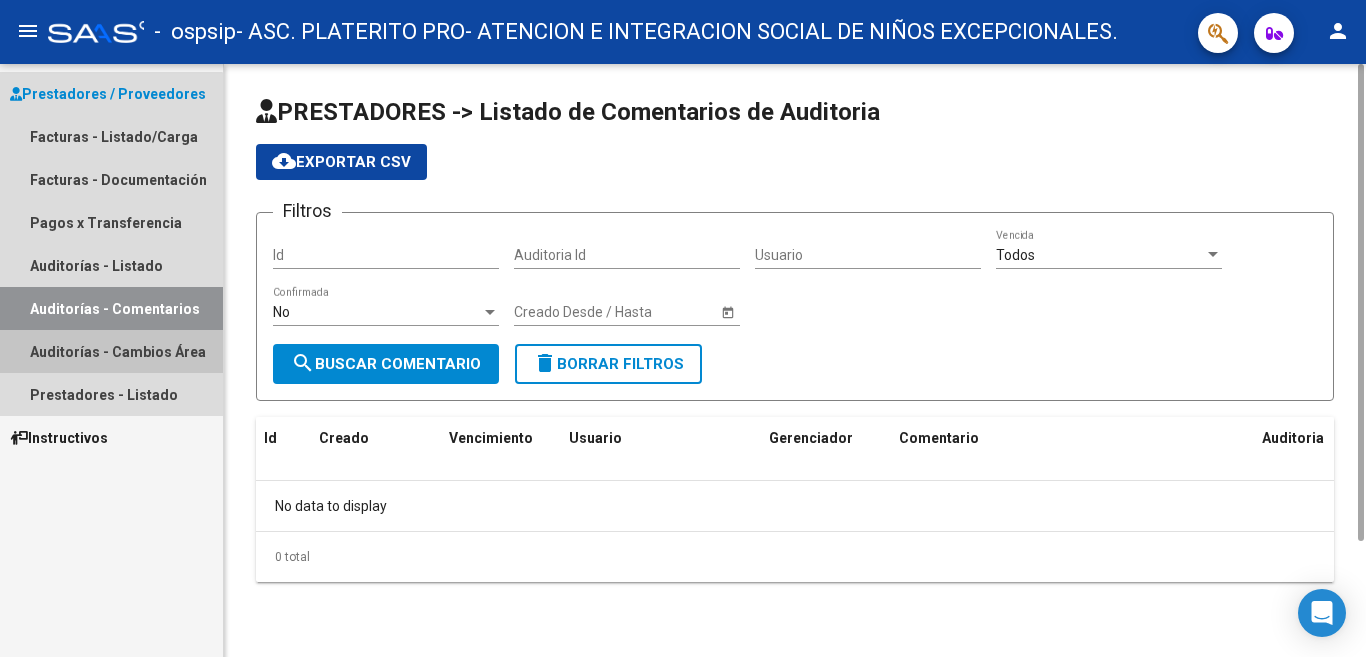 click on "Auditorías - Cambios Área" at bounding box center [111, 351] 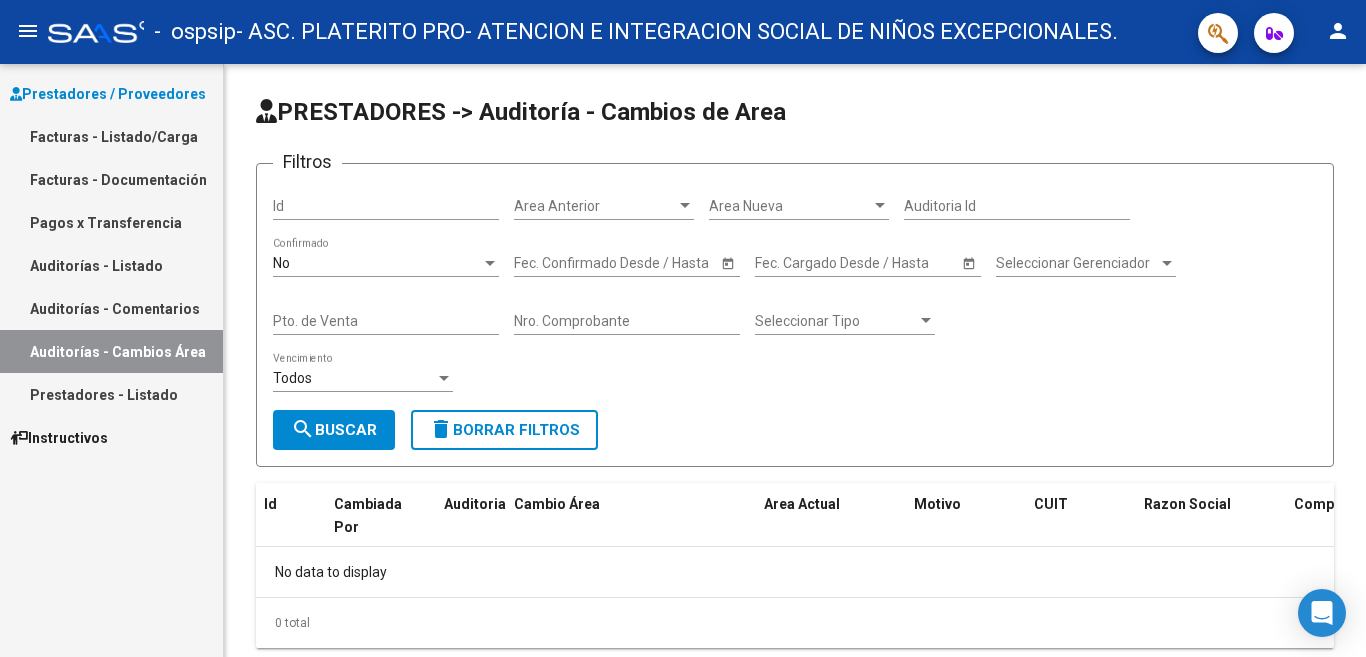 click on "Prestadores - Listado" at bounding box center [111, 394] 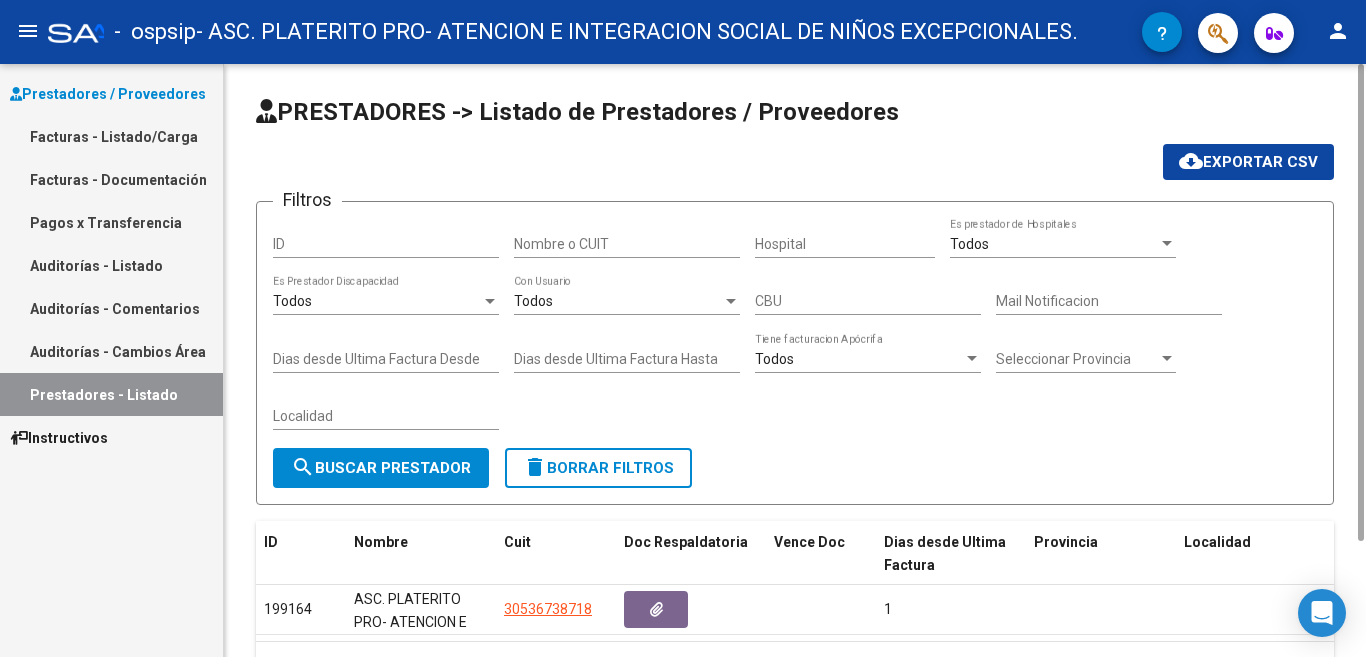 scroll, scrollTop: 116, scrollLeft: 0, axis: vertical 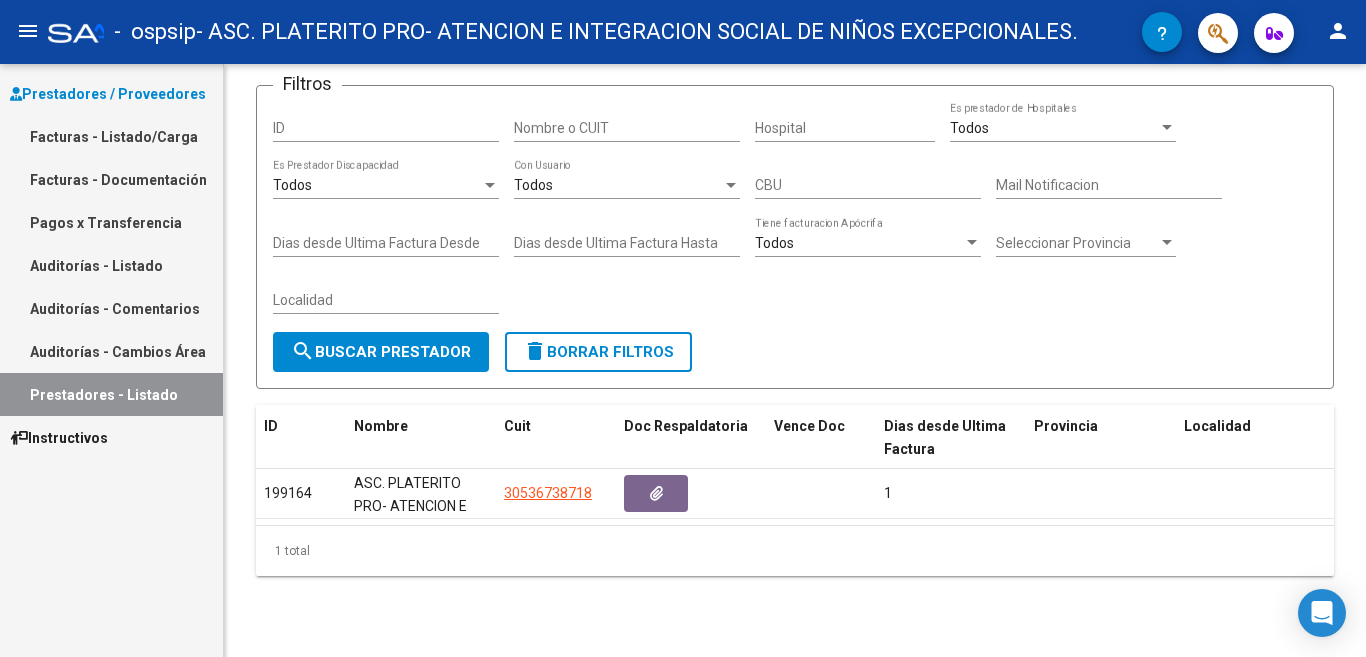 click on "Facturas - Documentación" at bounding box center (111, 179) 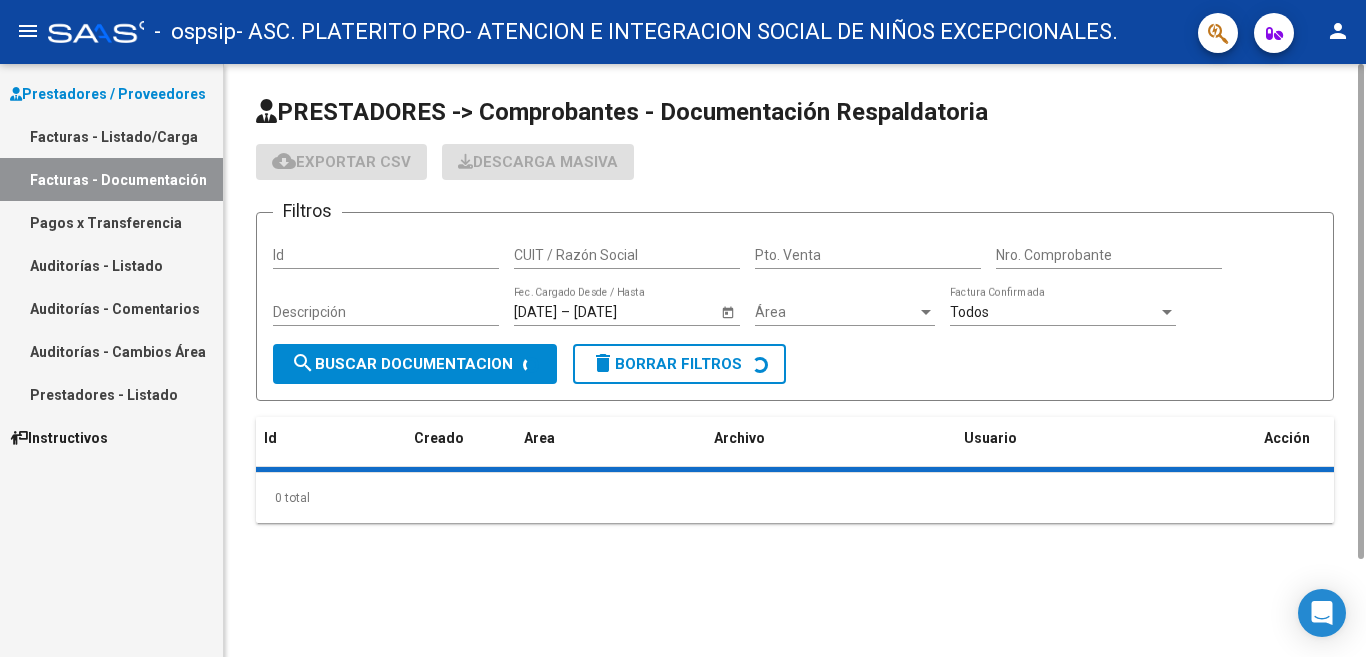scroll, scrollTop: 0, scrollLeft: 0, axis: both 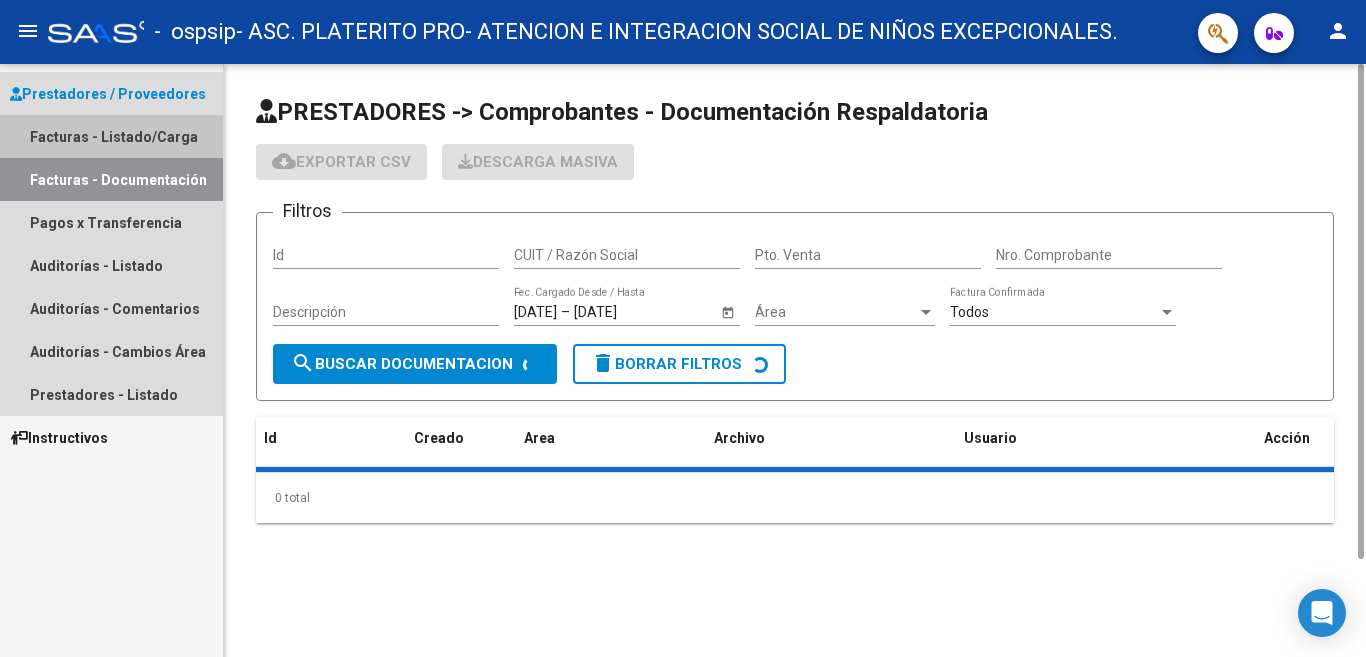 click on "Facturas - Listado/Carga" at bounding box center [111, 136] 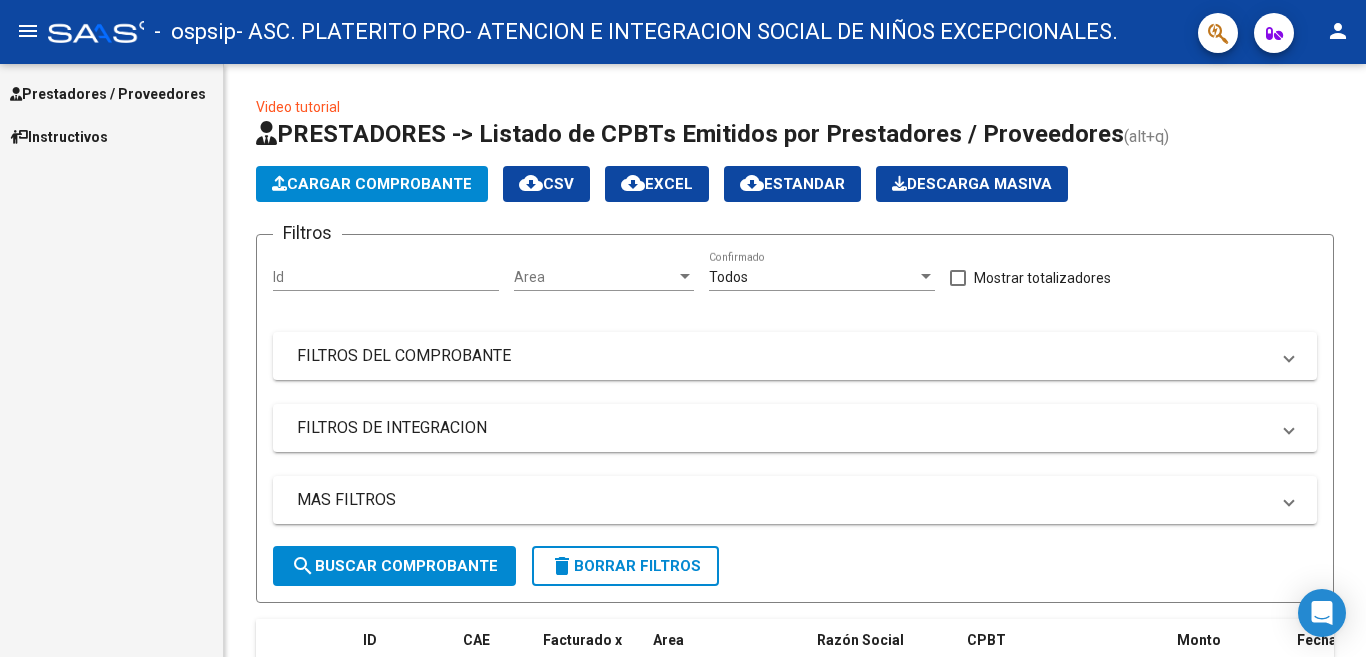 click on "Instructivos" at bounding box center (59, 137) 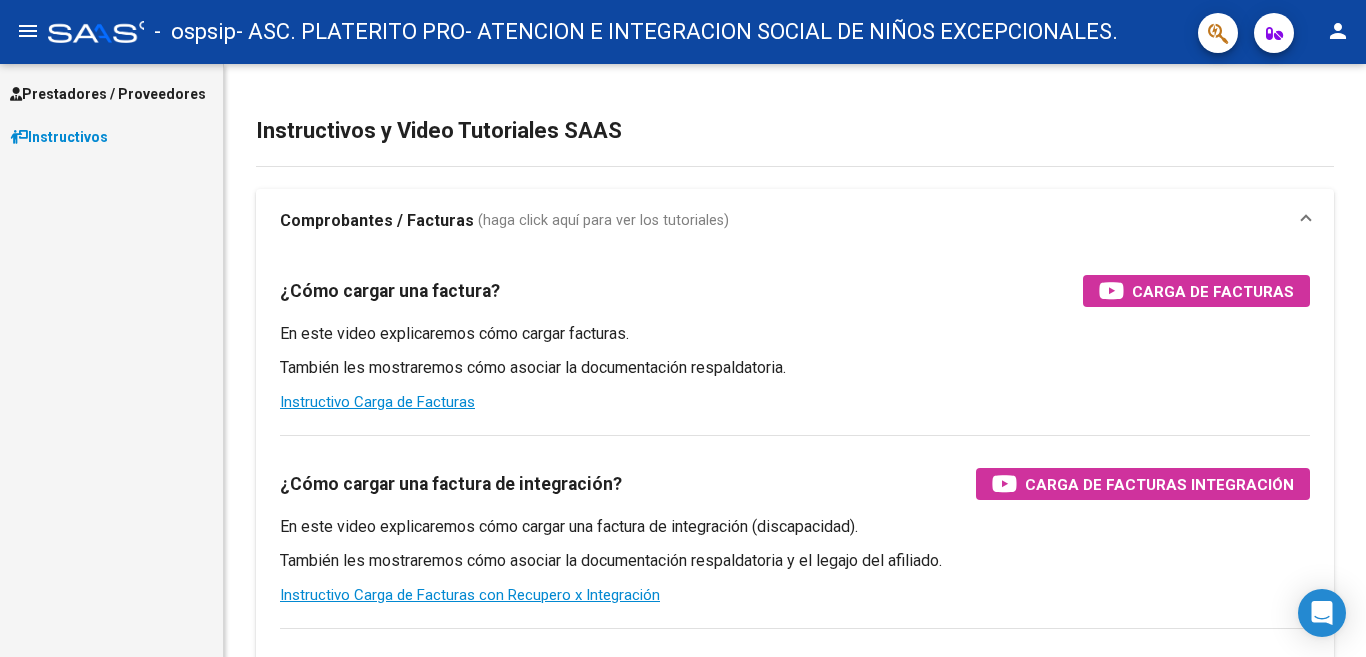 click on "Prestadores / Proveedores" at bounding box center [108, 94] 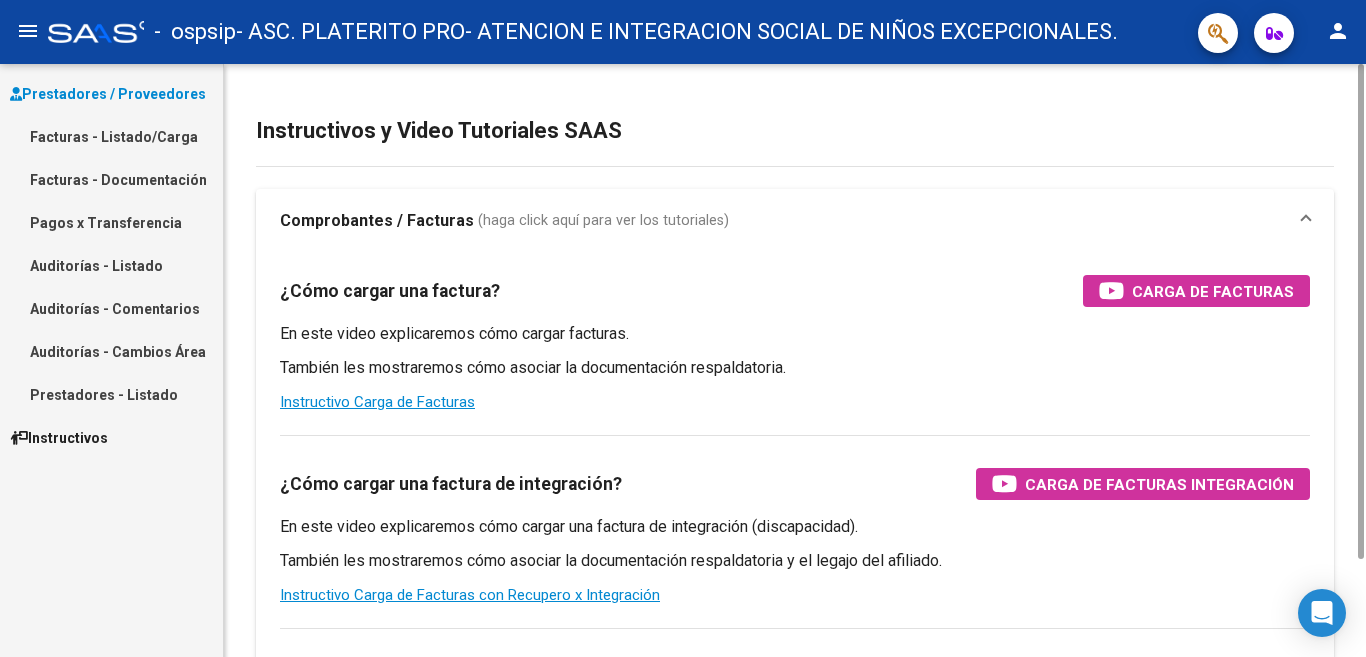scroll, scrollTop: 254, scrollLeft: 0, axis: vertical 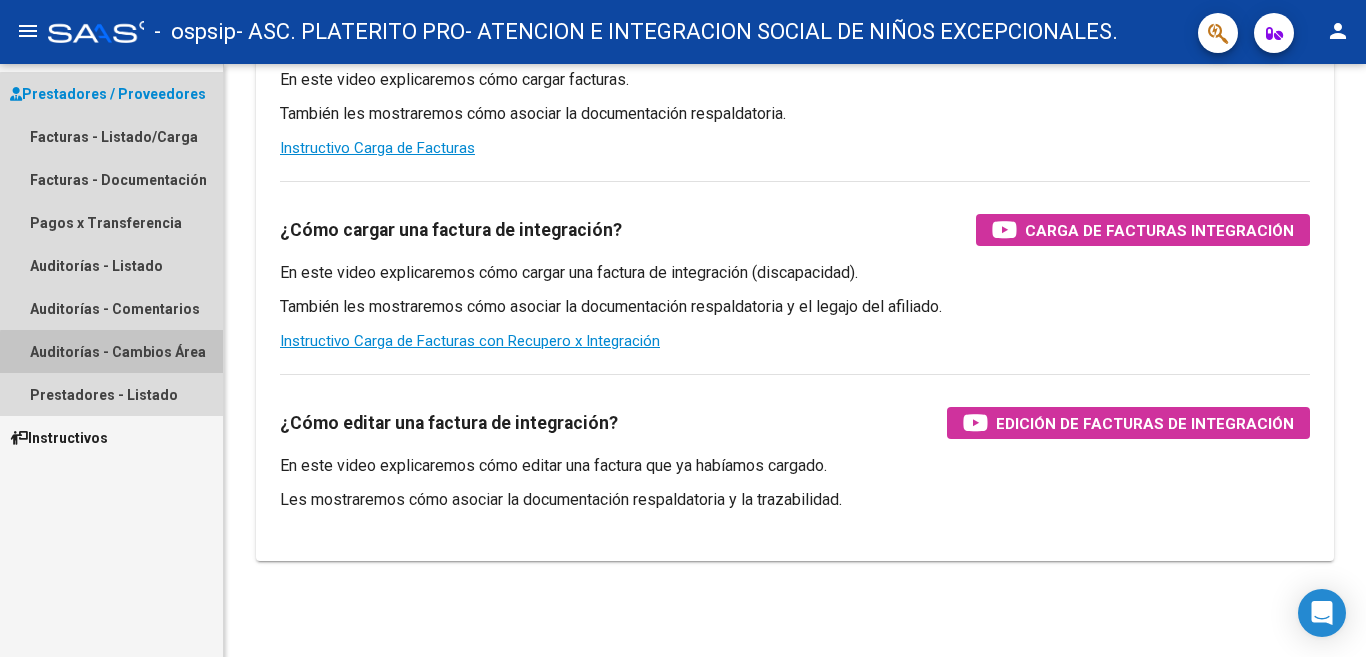 click on "Auditorías - Cambios Área" at bounding box center [111, 351] 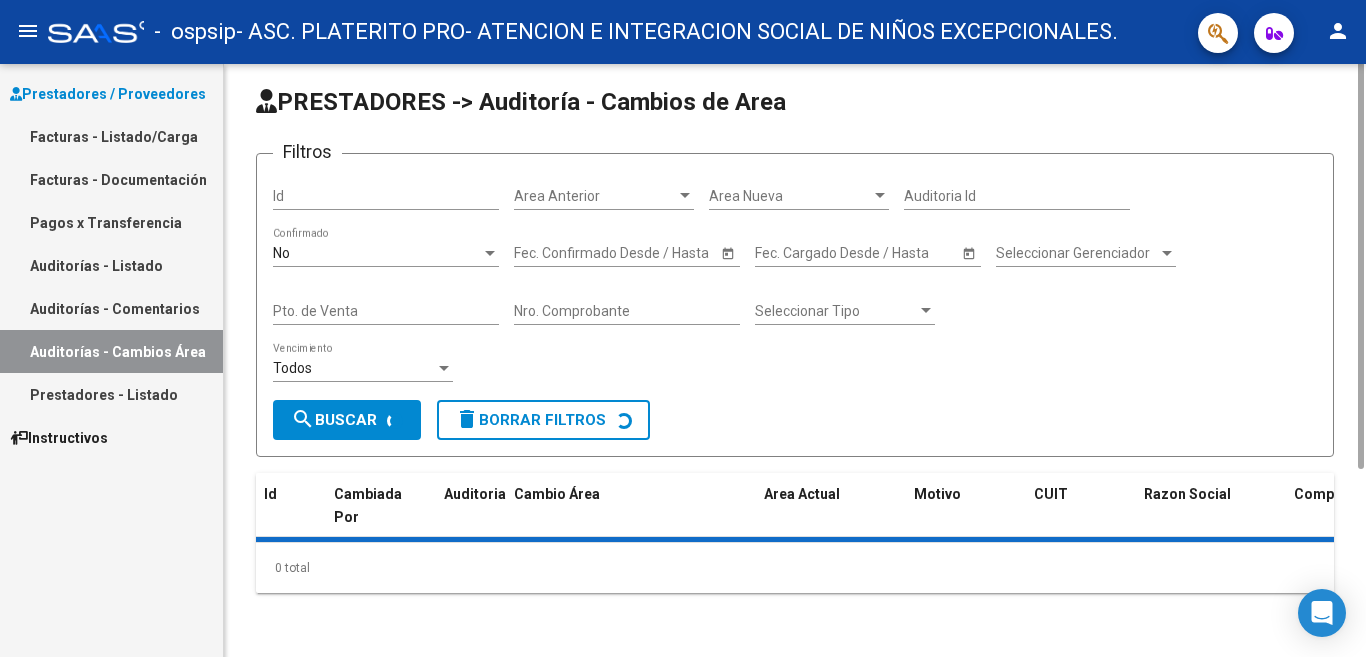 scroll, scrollTop: 0, scrollLeft: 0, axis: both 